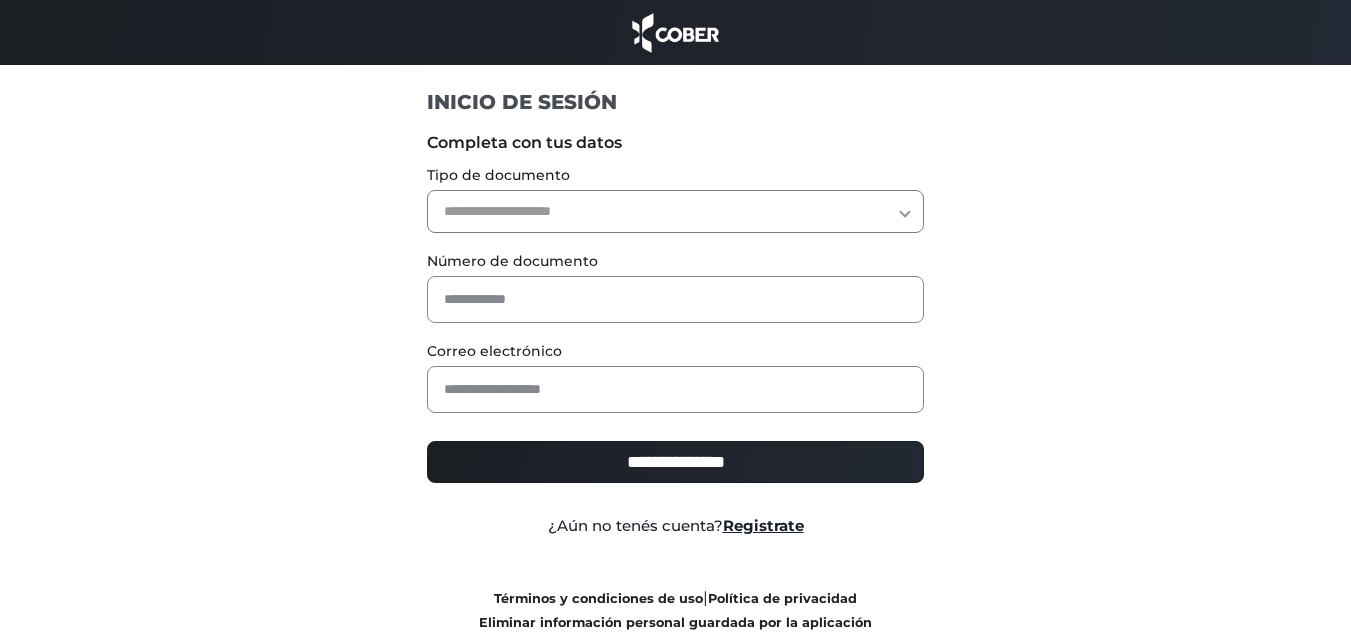 scroll, scrollTop: 0, scrollLeft: 0, axis: both 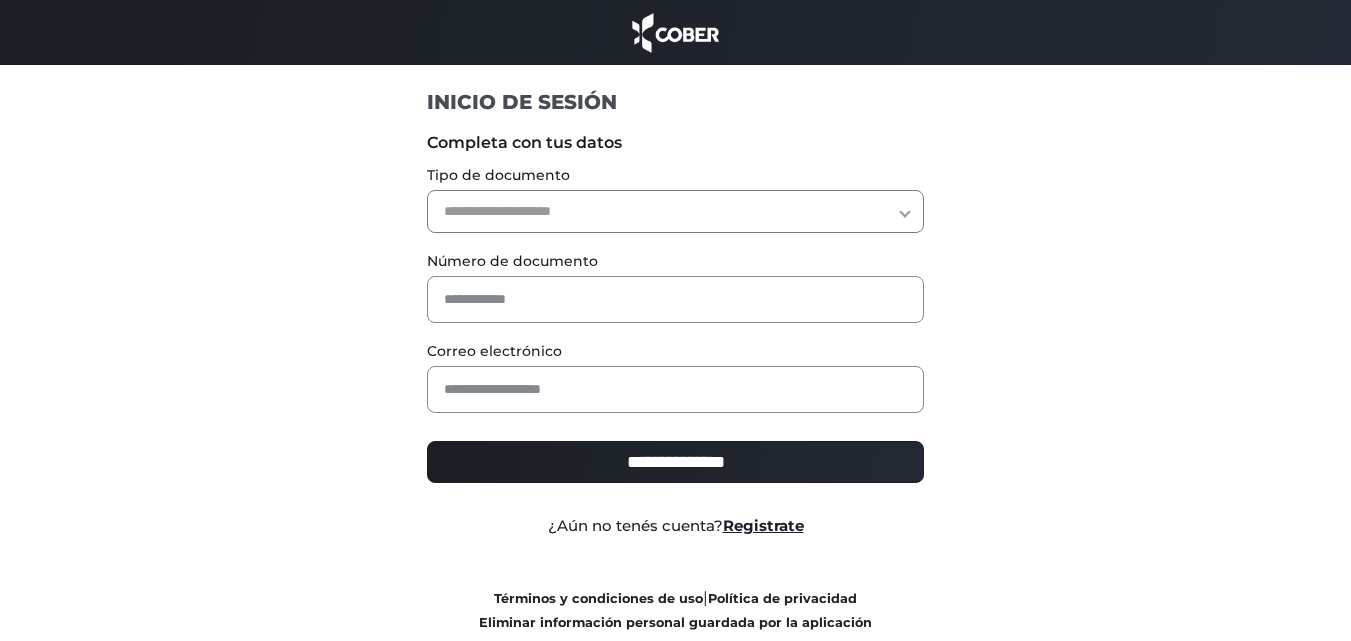 click on "**********" at bounding box center (675, 211) 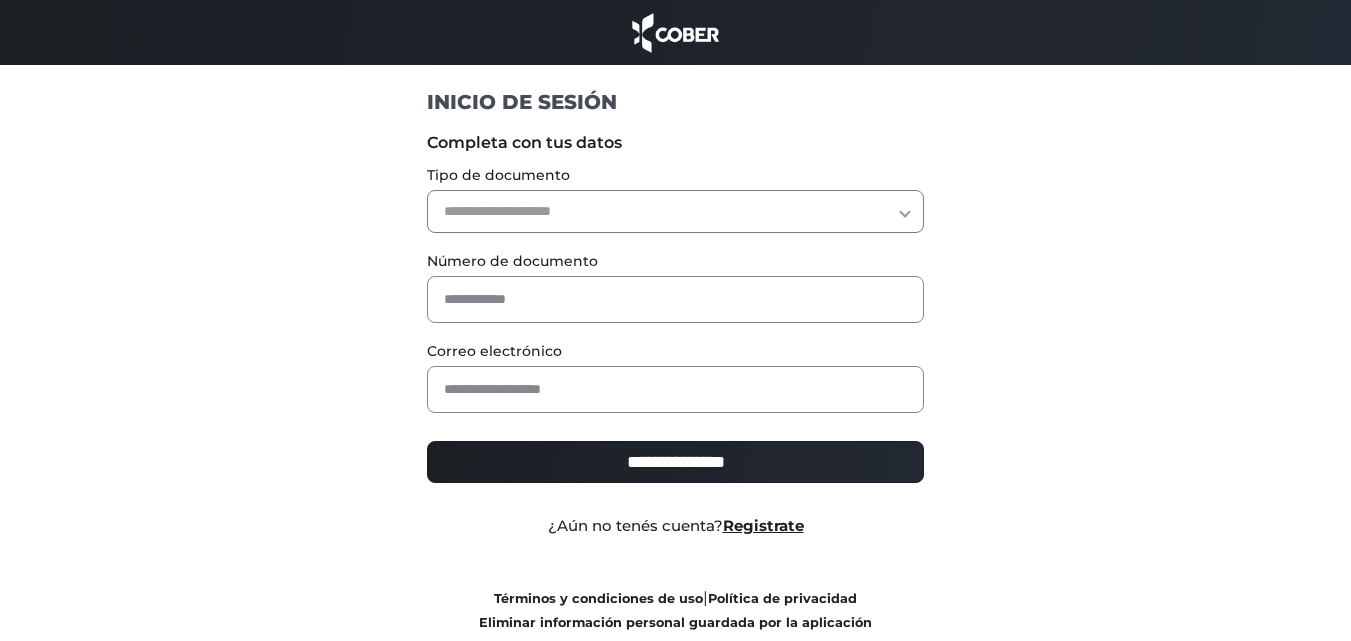 select on "***" 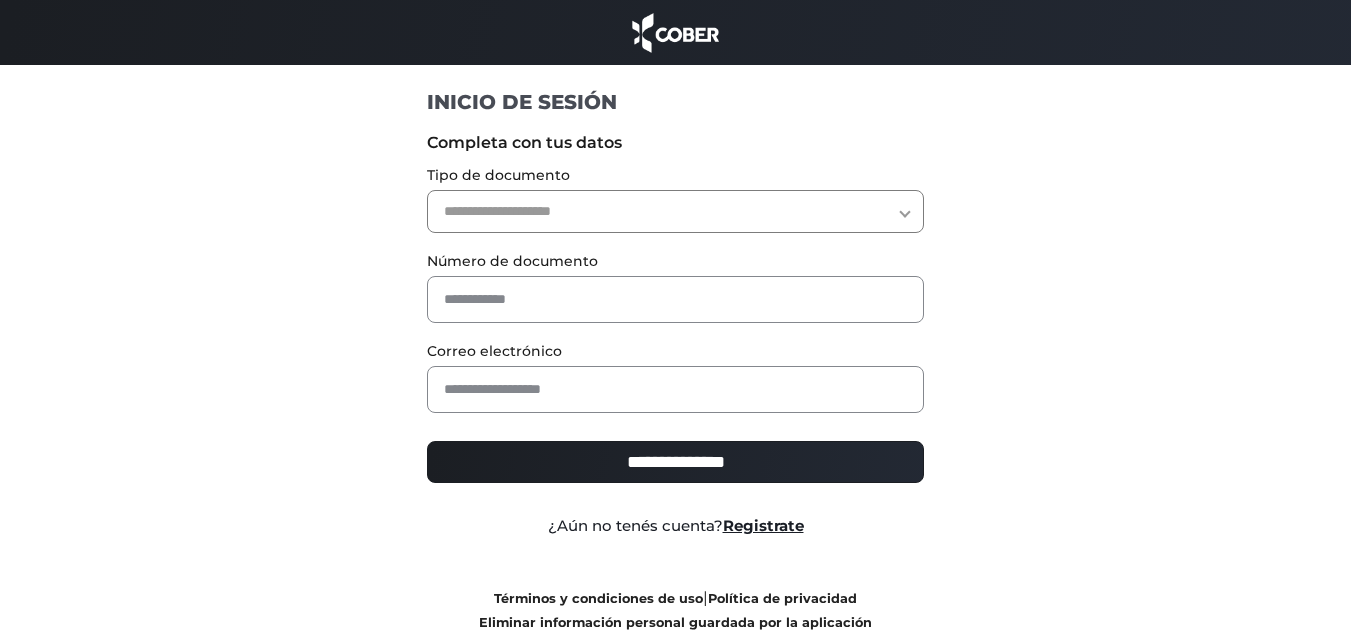 click on "**********" at bounding box center [675, 211] 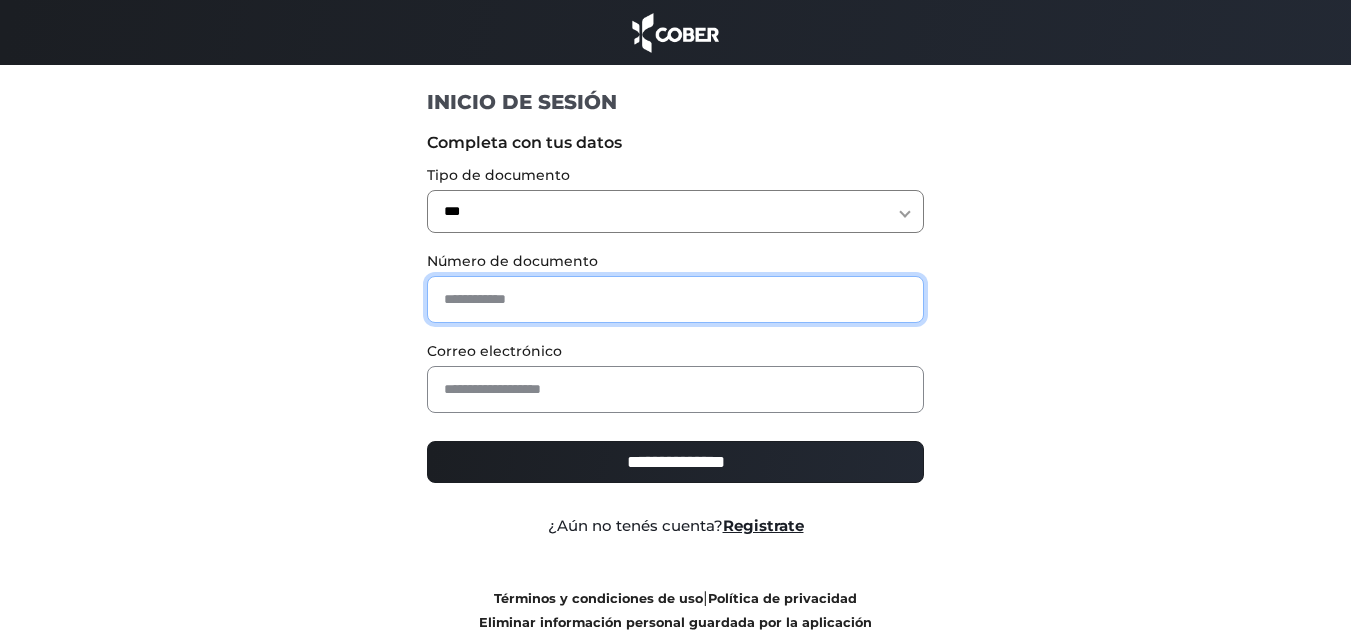 click at bounding box center (675, 299) 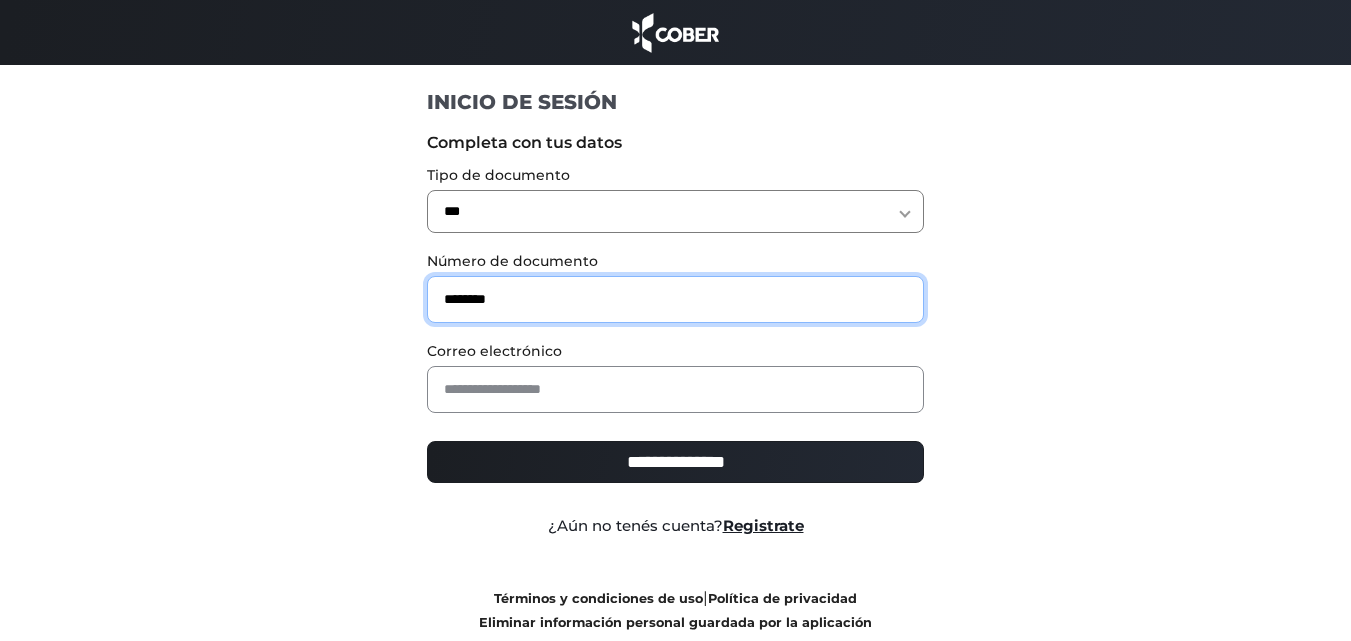 type on "********" 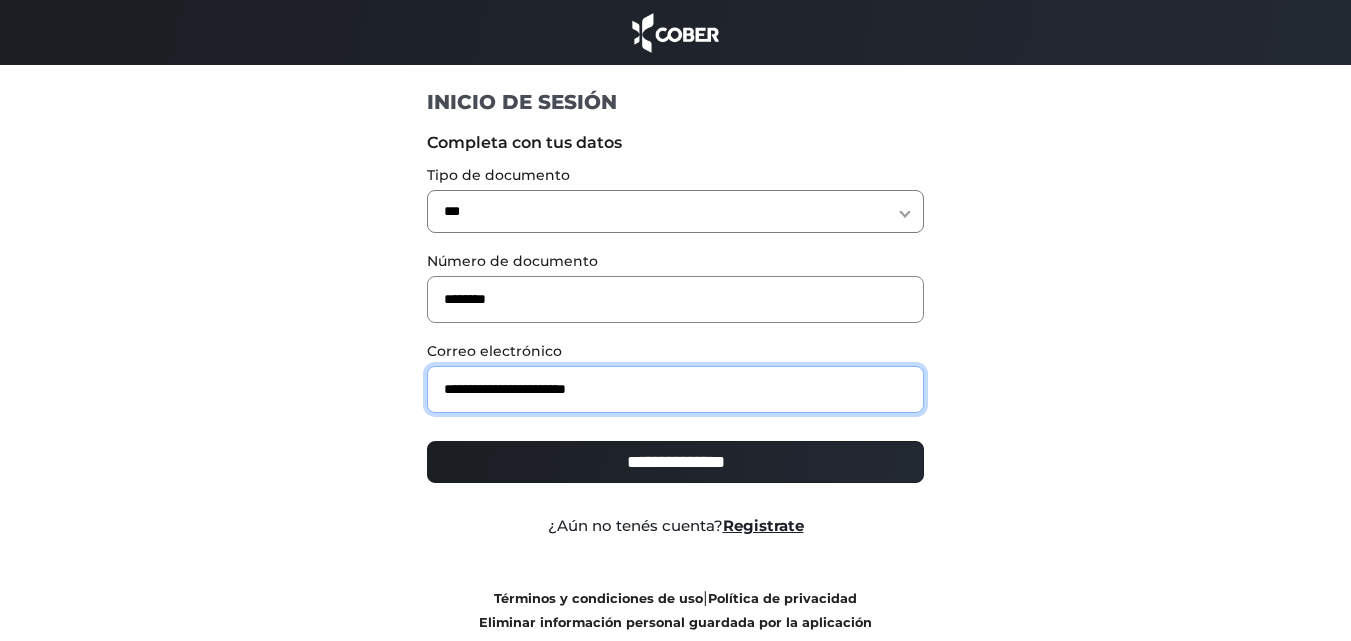 type on "**********" 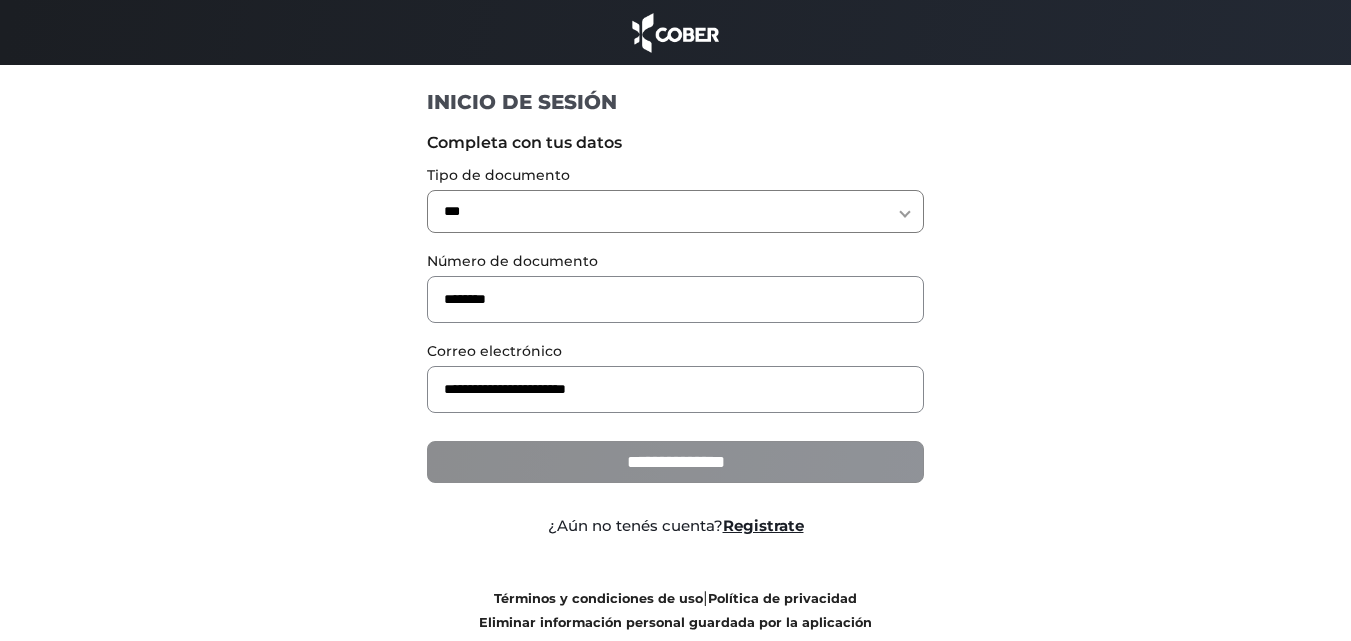 click on "**********" at bounding box center (675, 462) 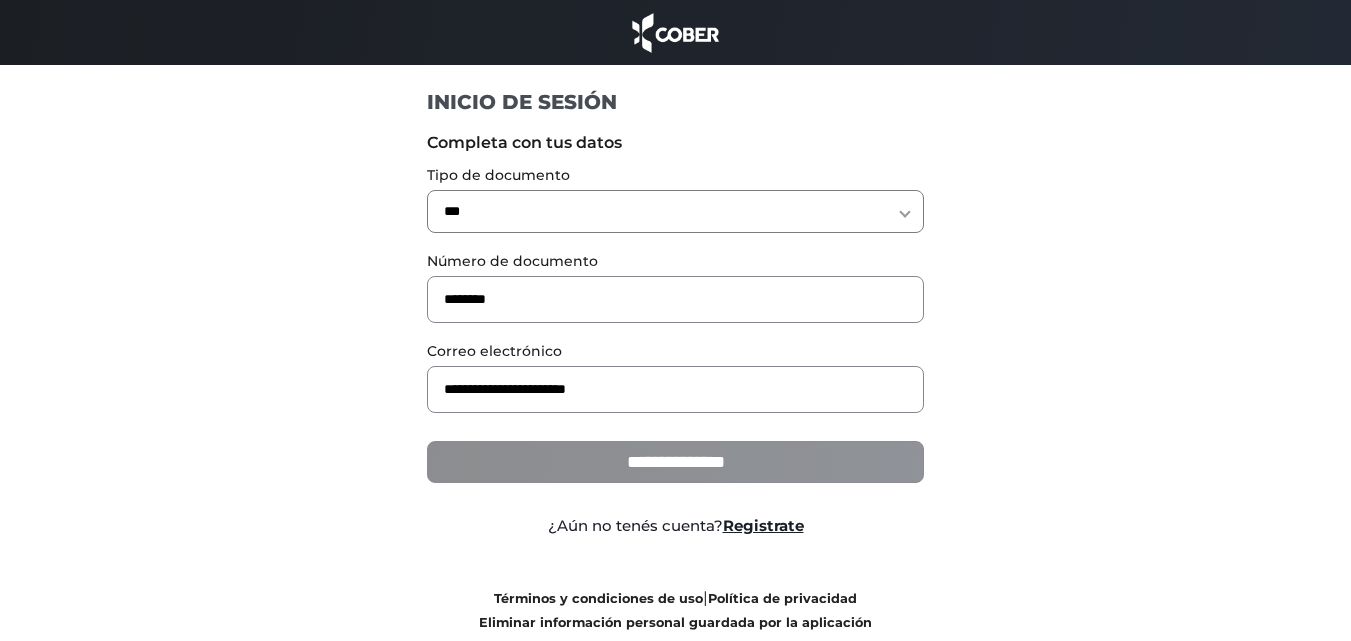 type on "**********" 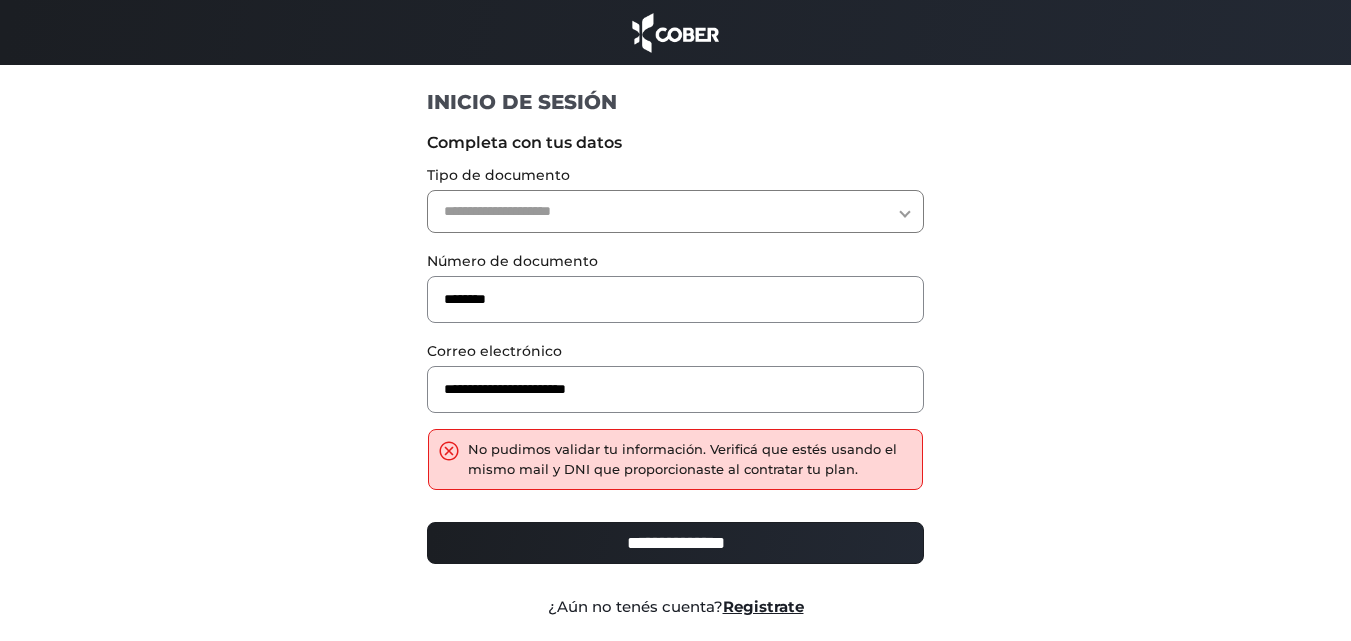 scroll, scrollTop: 0, scrollLeft: 0, axis: both 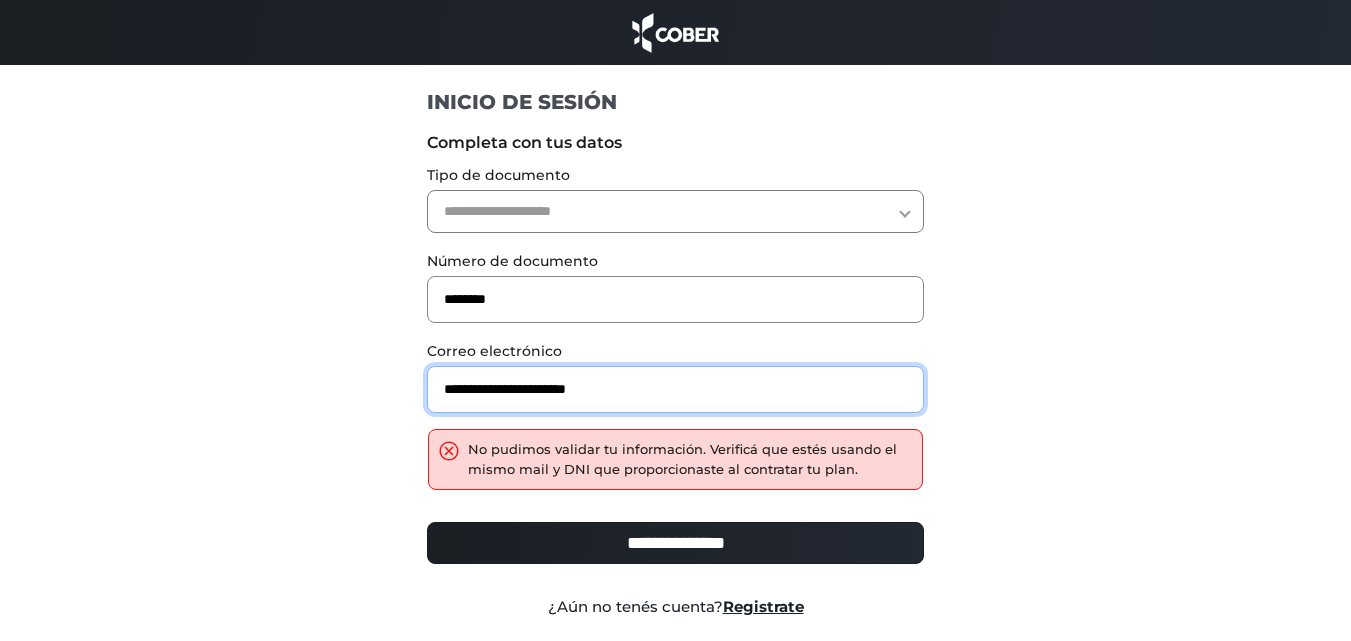 click on "**********" at bounding box center [675, 389] 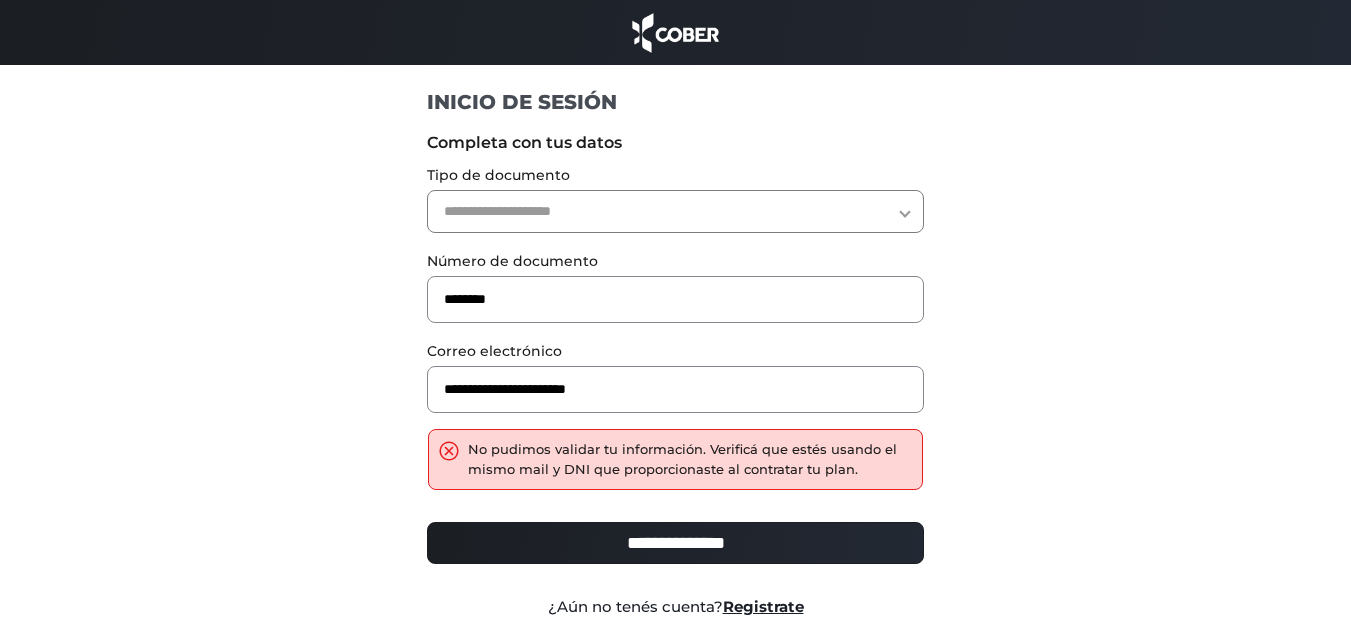 click on "**********" at bounding box center (675, 543) 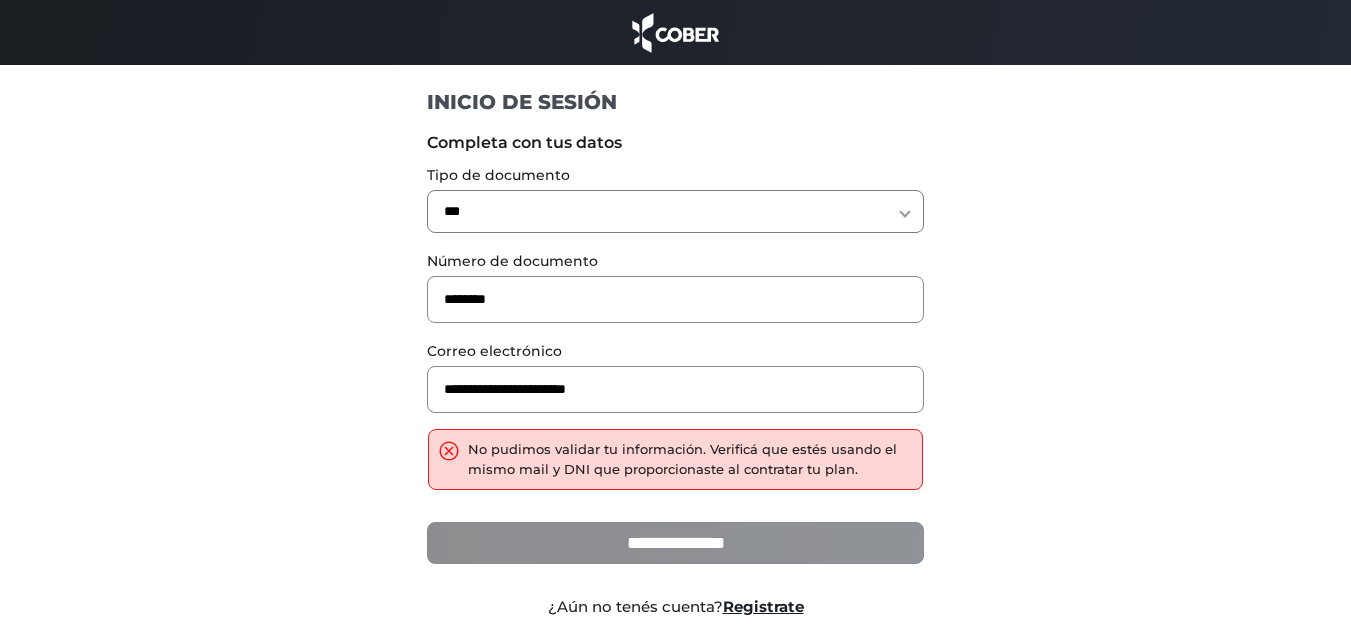 click on "**********" at bounding box center [675, 543] 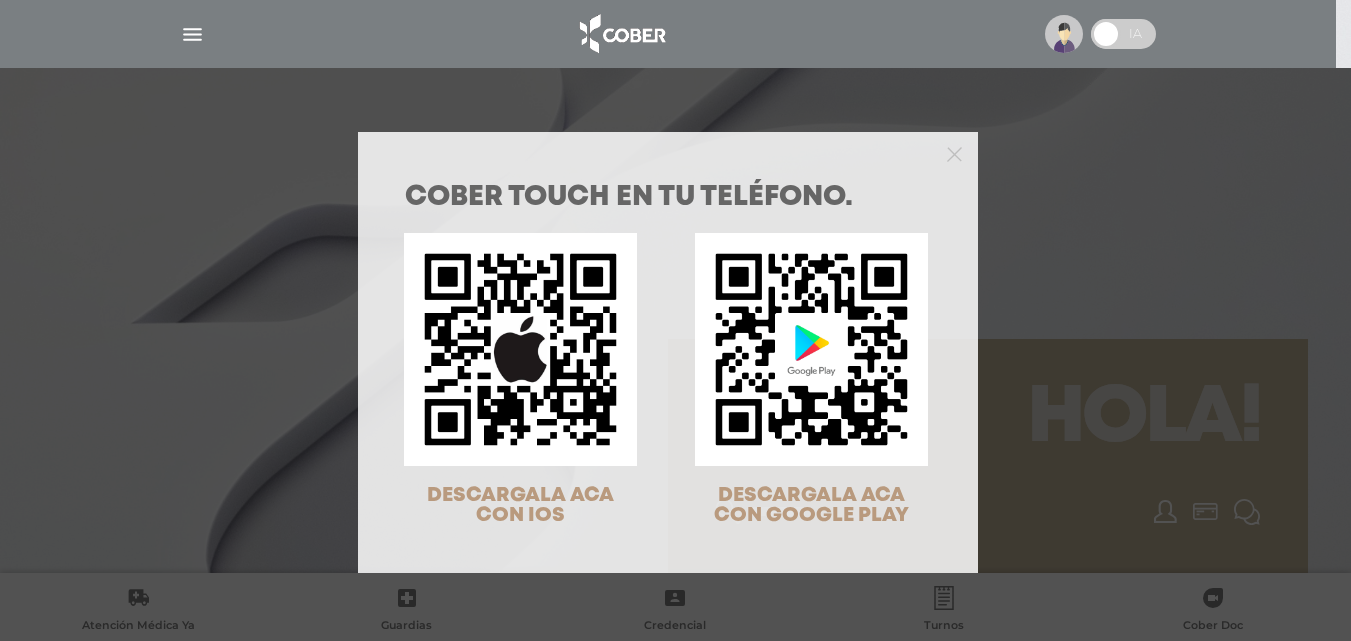 scroll, scrollTop: 0, scrollLeft: 0, axis: both 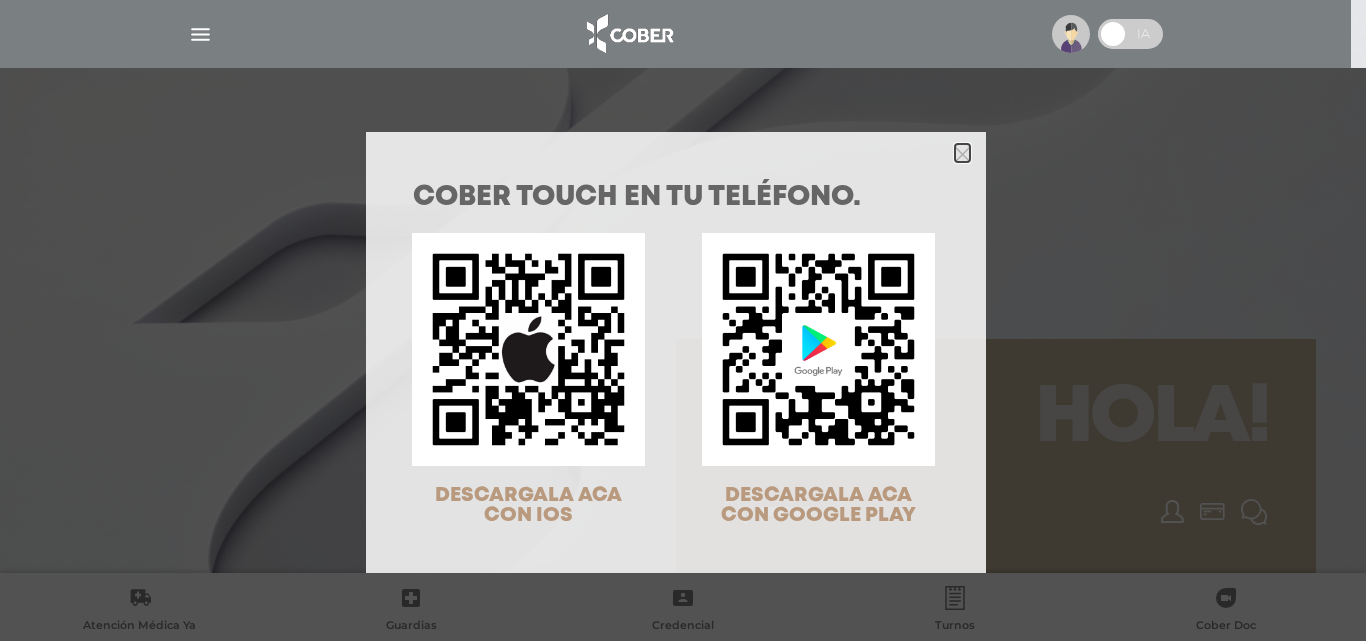 click 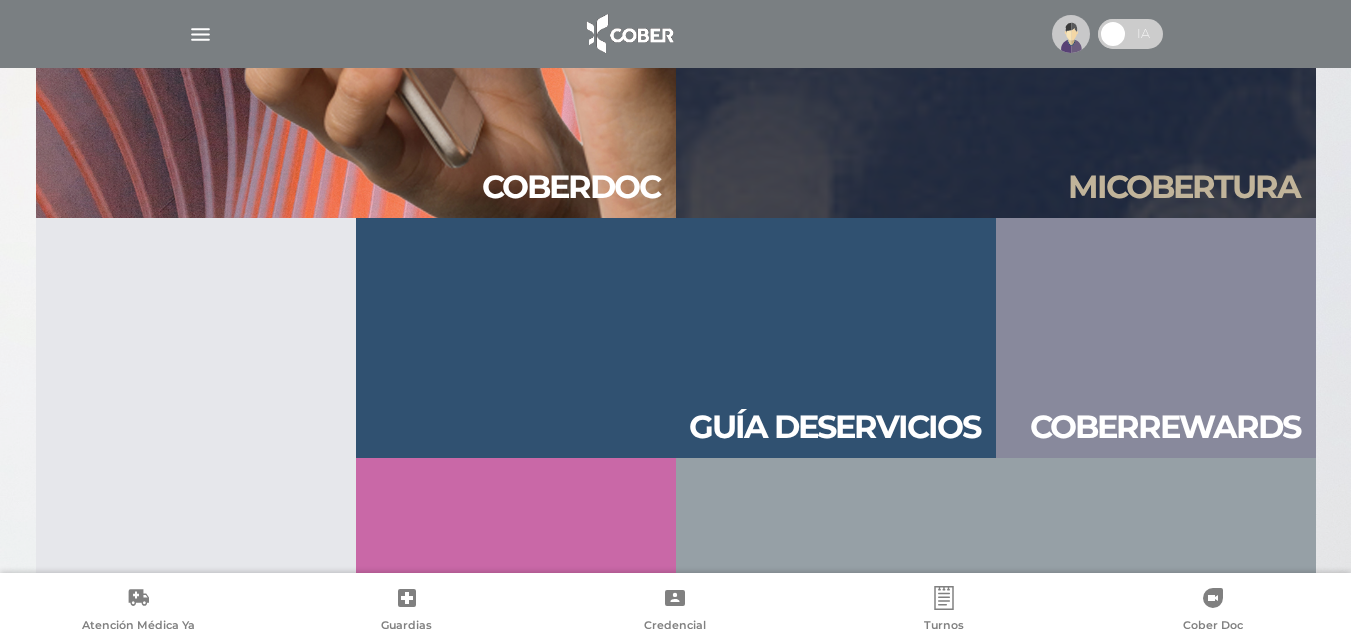 scroll, scrollTop: 2017, scrollLeft: 0, axis: vertical 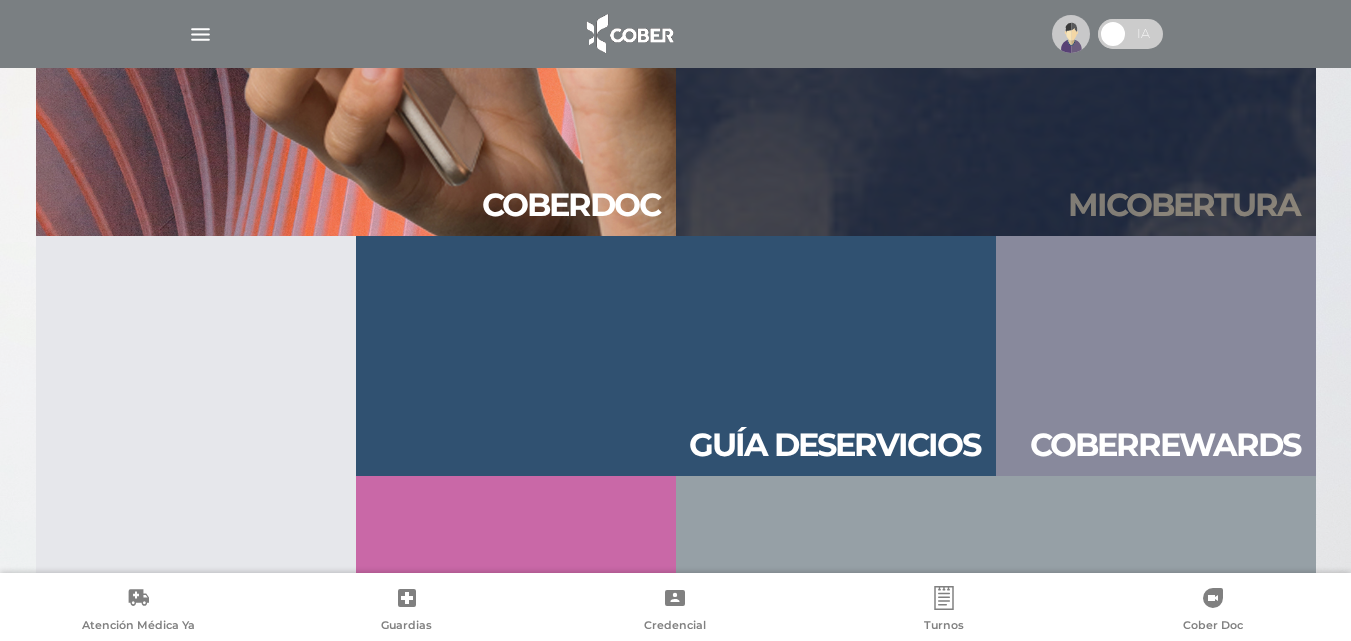 click on "Mi  cober tura" at bounding box center (1184, 205) 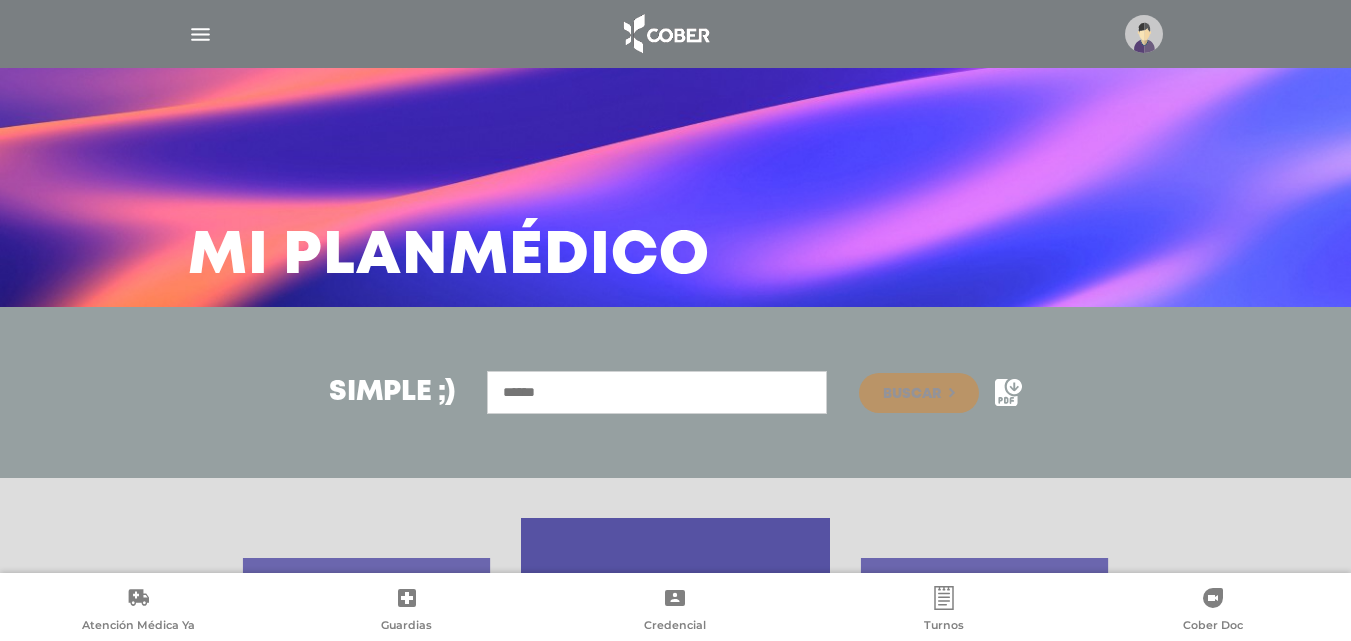 scroll, scrollTop: 0, scrollLeft: 0, axis: both 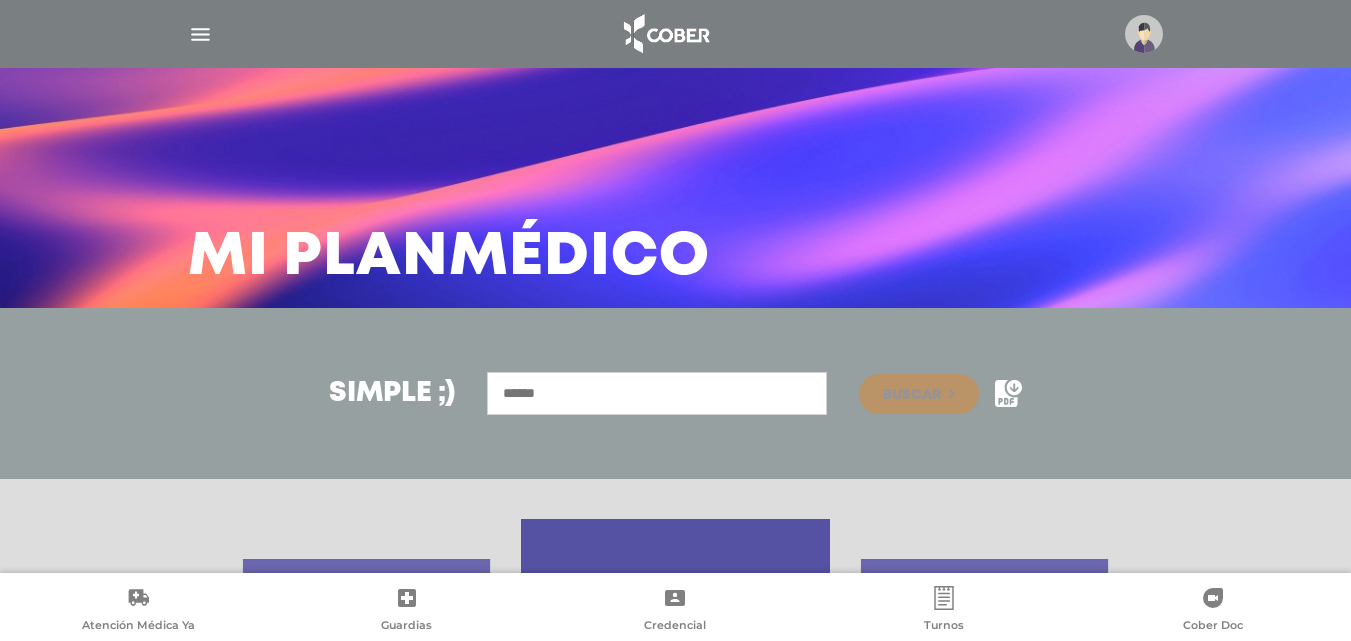 click at bounding box center [657, 393] 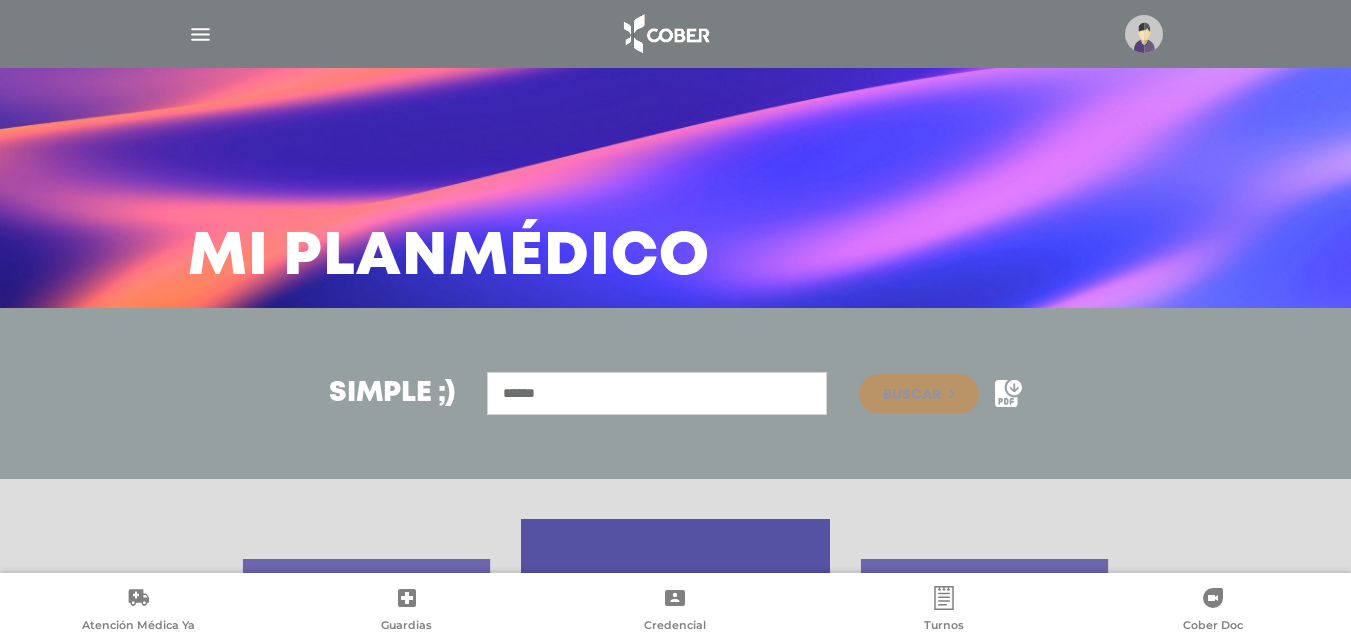 type on "******" 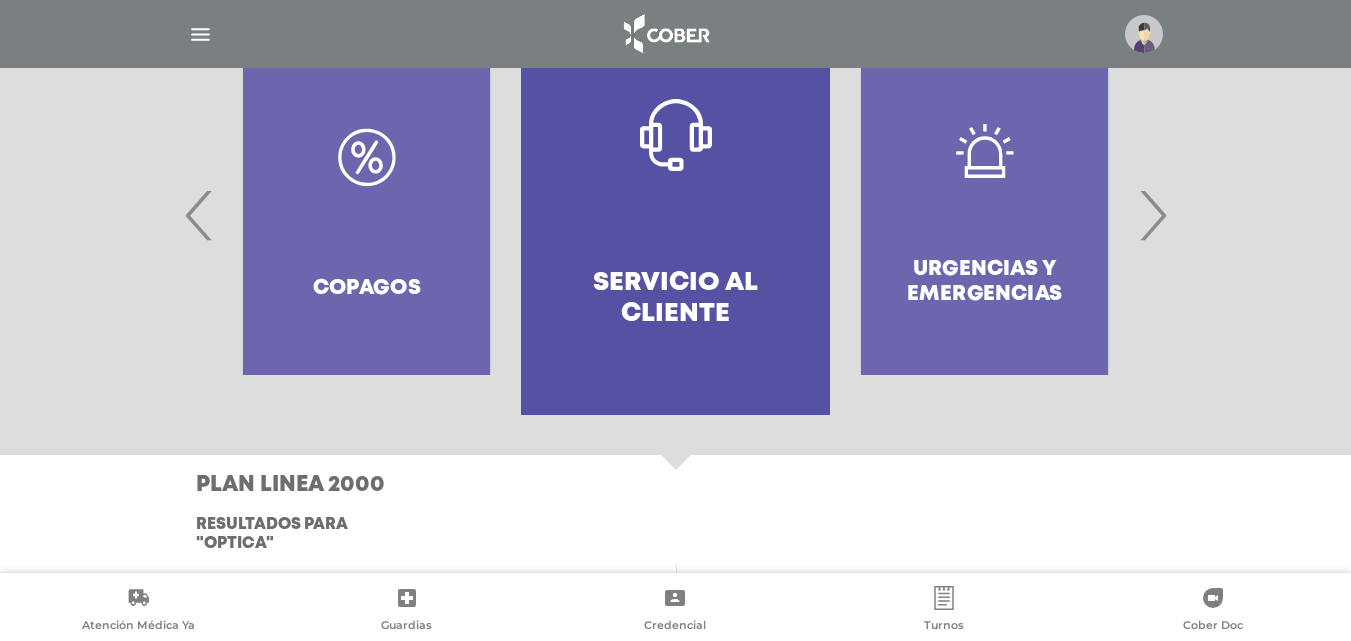 scroll, scrollTop: 509, scrollLeft: 0, axis: vertical 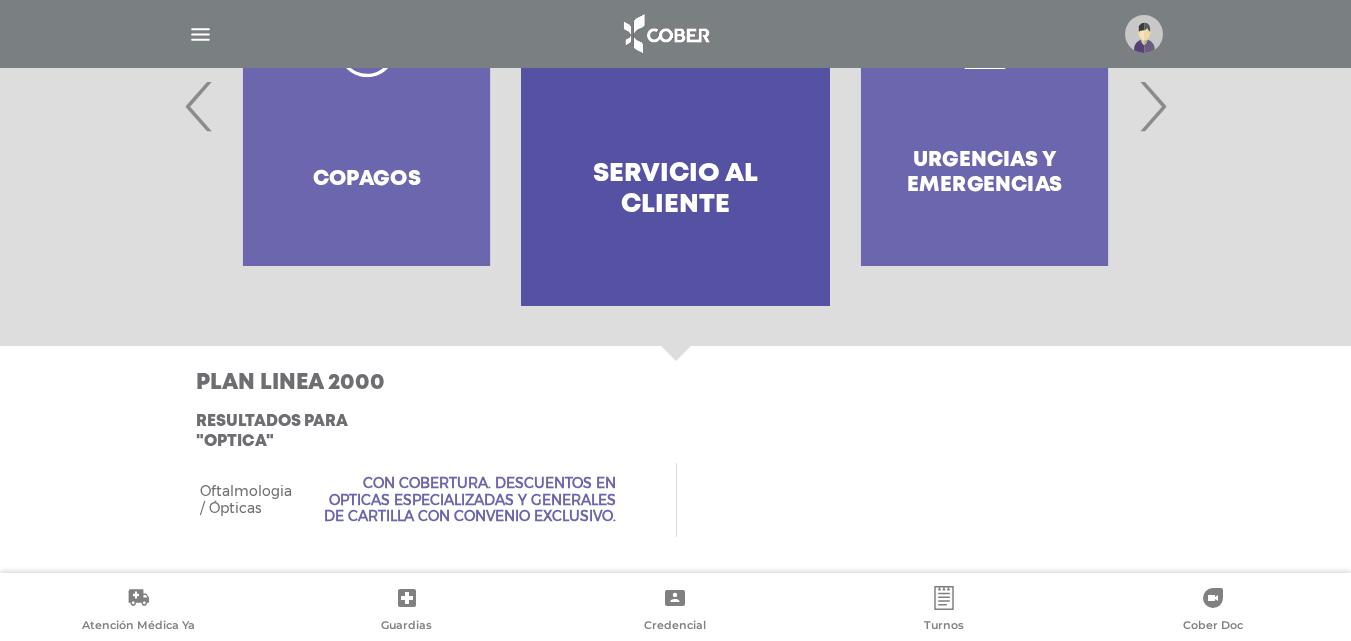 click on "Con Cobertura. Descuentos en opticas especializadas y generales de cartilla con convenio exclusivo." at bounding box center (466, 500) 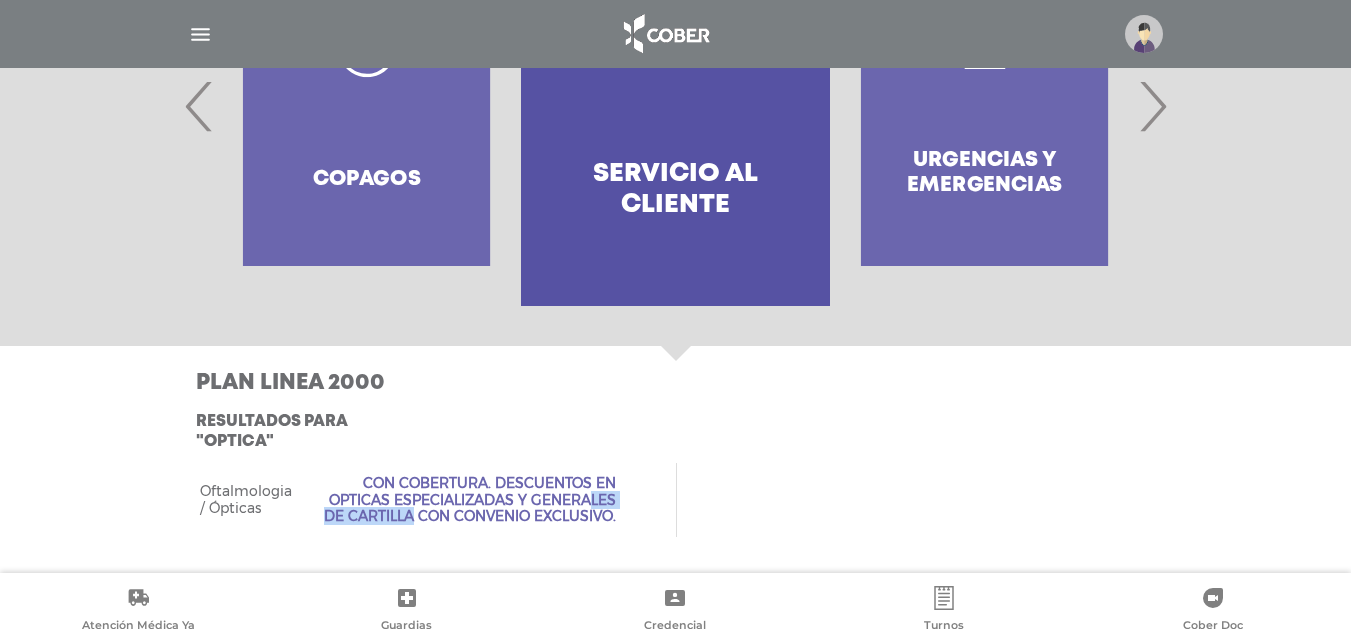 click on "Con Cobertura. Descuentos en opticas especializadas y generales de cartilla con convenio exclusivo." at bounding box center [466, 500] 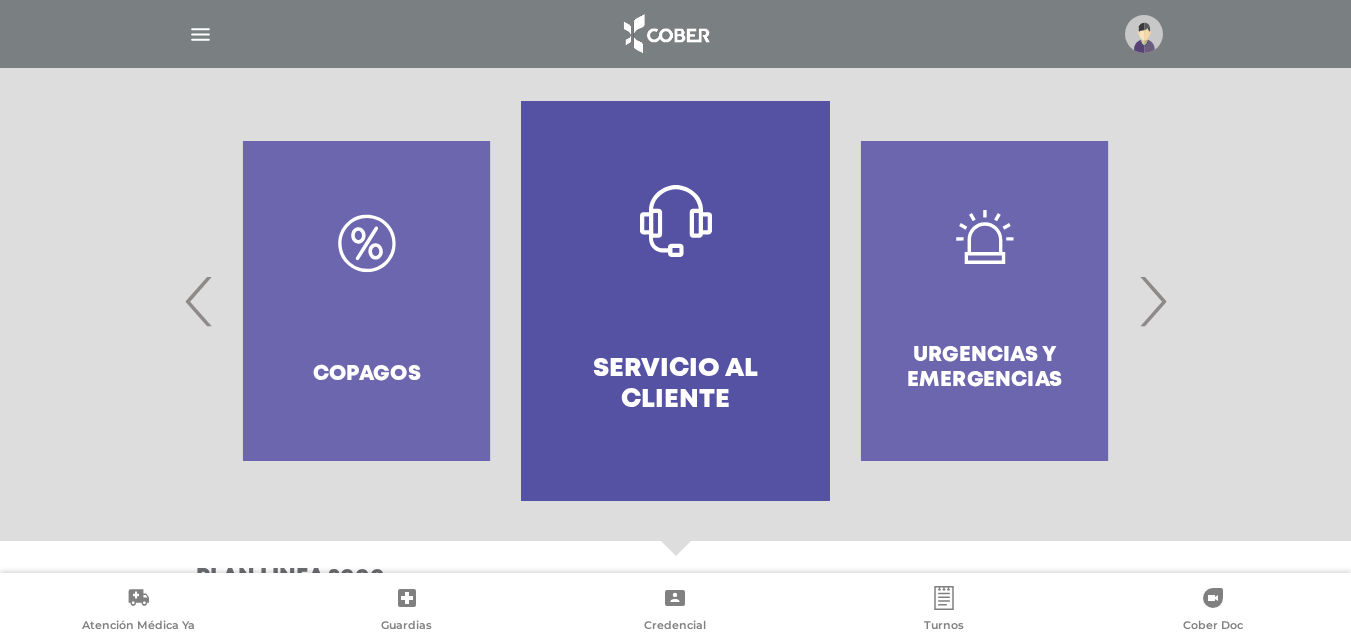 scroll, scrollTop: 413, scrollLeft: 0, axis: vertical 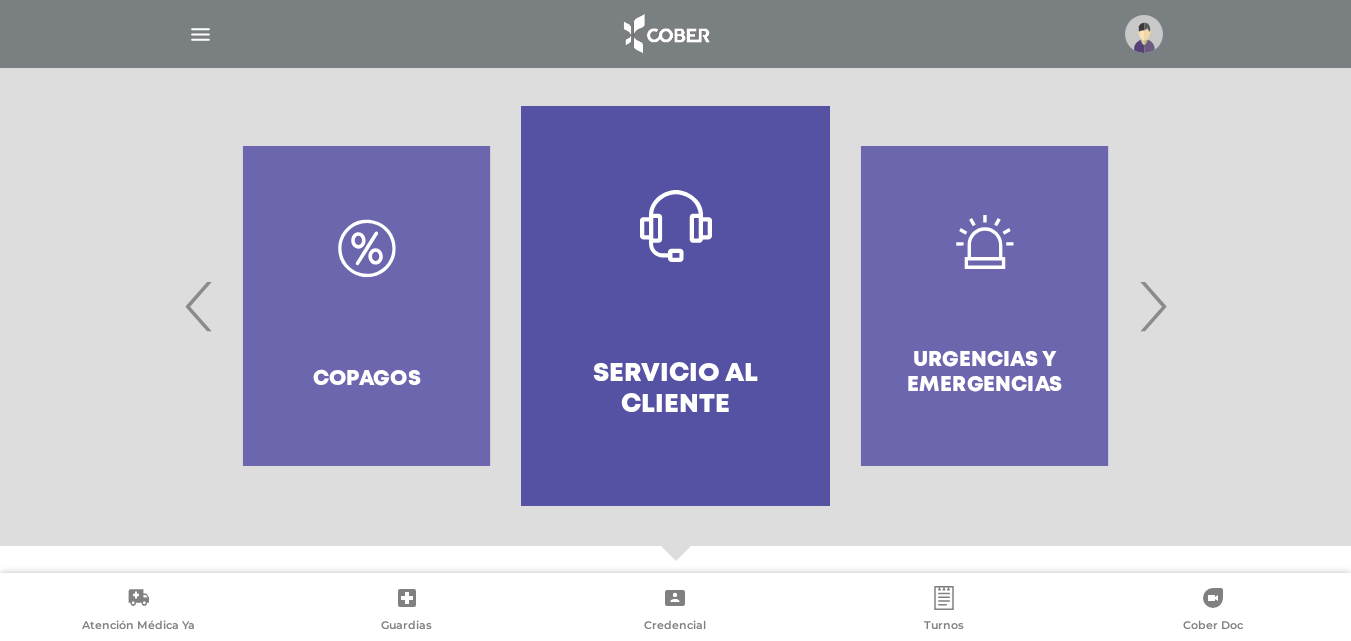 click on "‹" at bounding box center [199, 306] 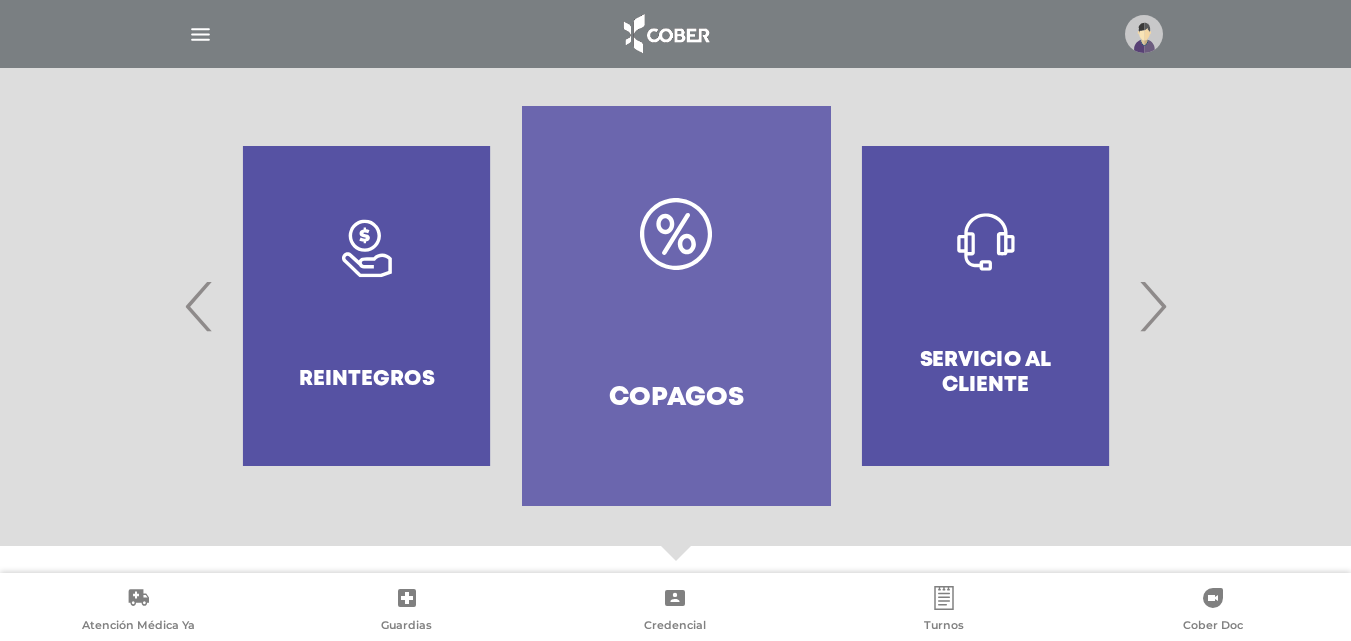 click on "Copagos" at bounding box center [676, 306] 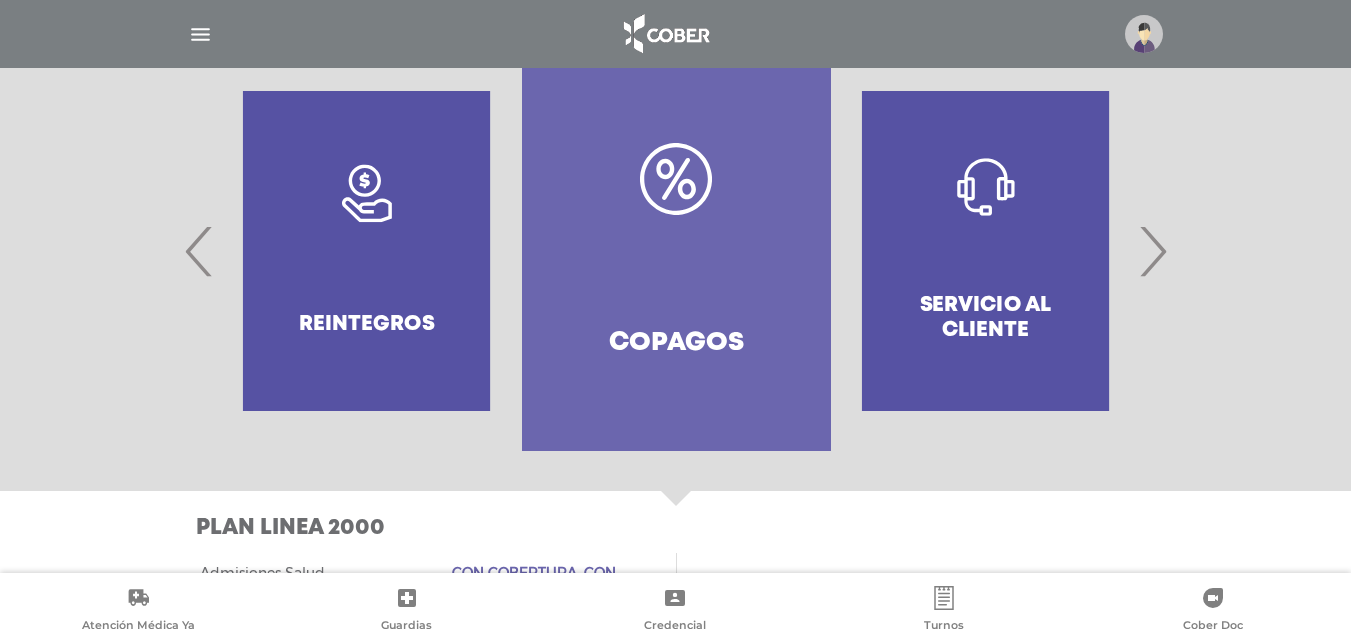 scroll, scrollTop: 500, scrollLeft: 0, axis: vertical 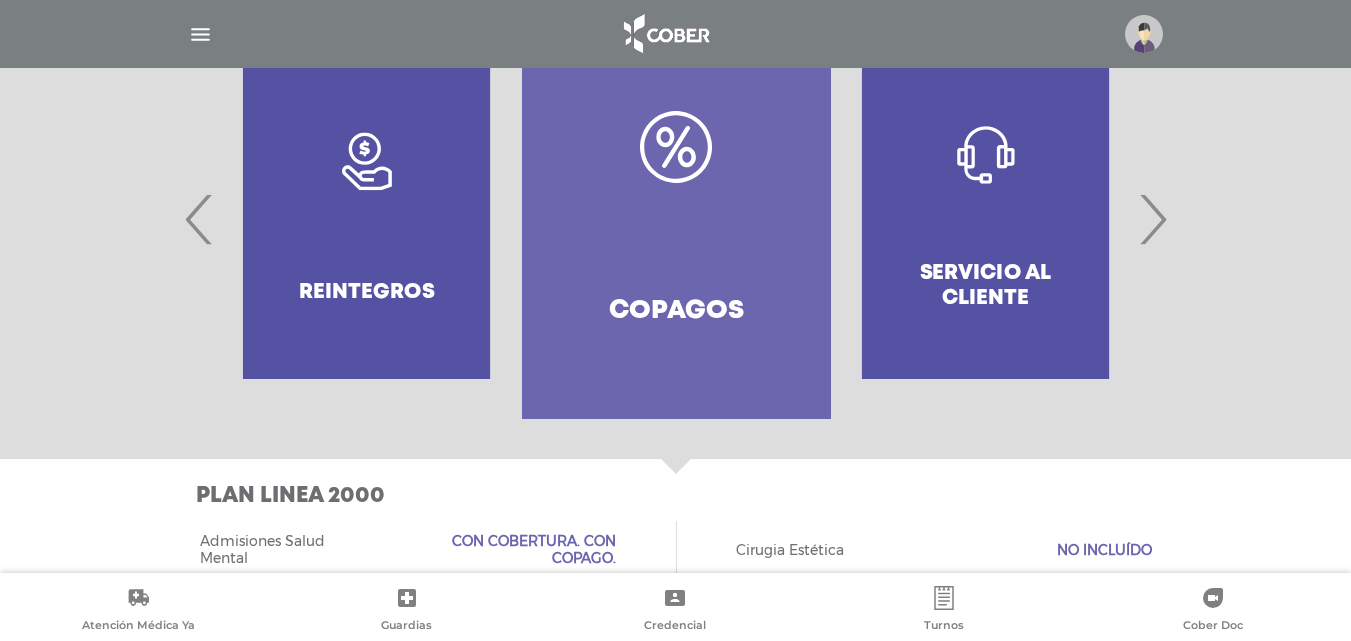click on "›" at bounding box center (1152, 219) 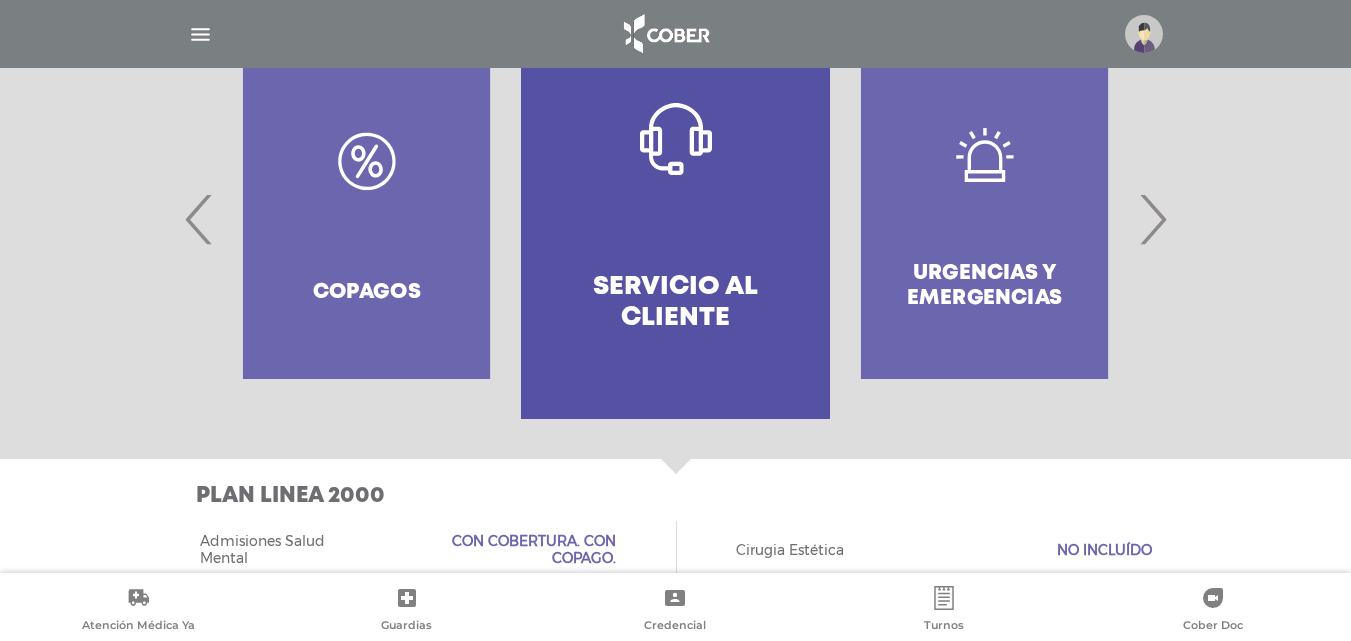 click on "›" at bounding box center (1152, 219) 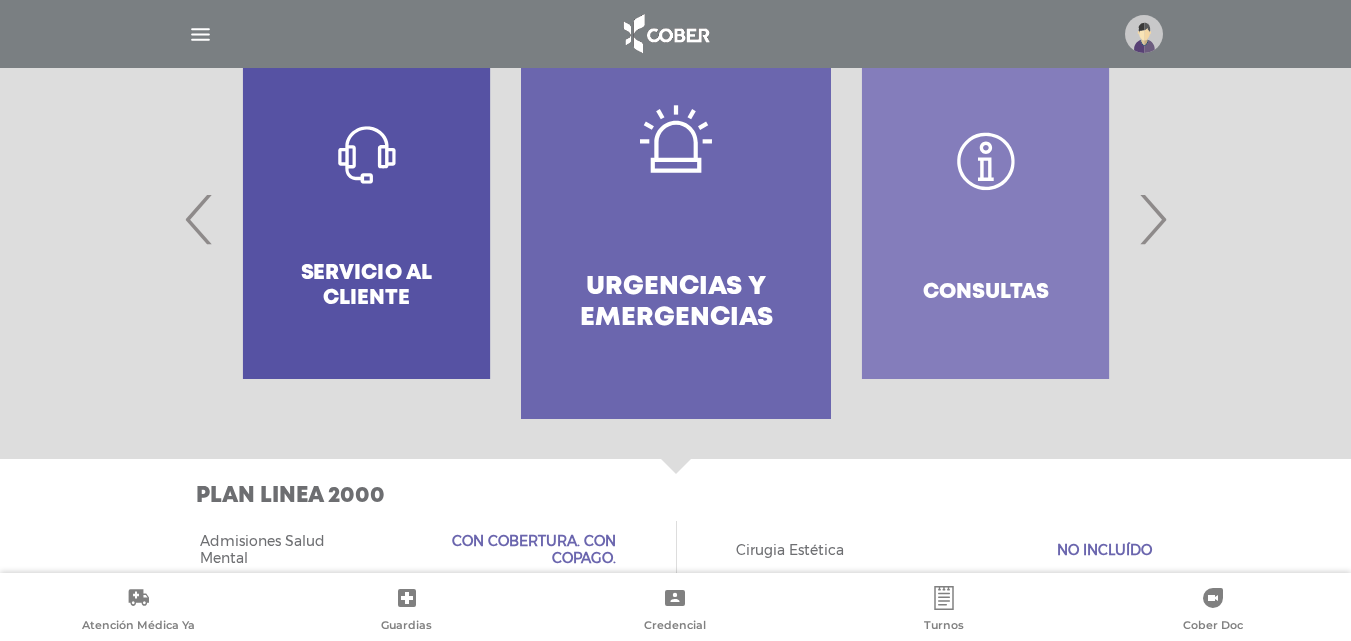 click on "›" at bounding box center [1152, 219] 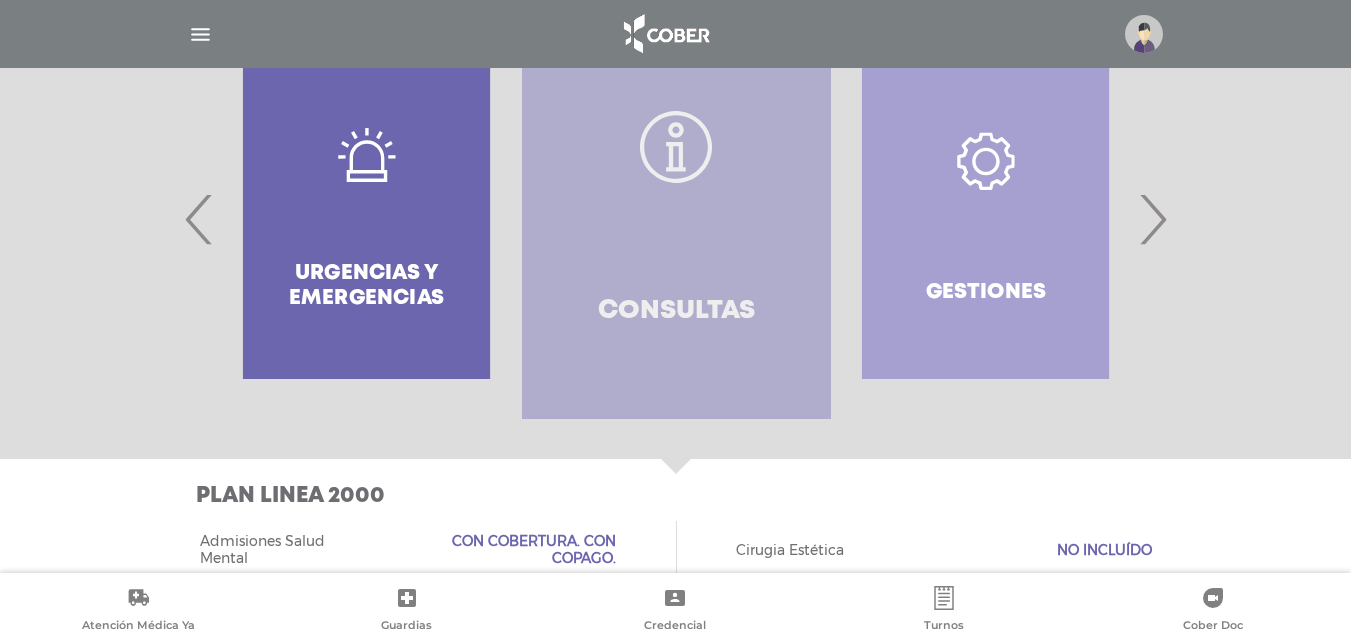 click on "Consultas" at bounding box center [676, 219] 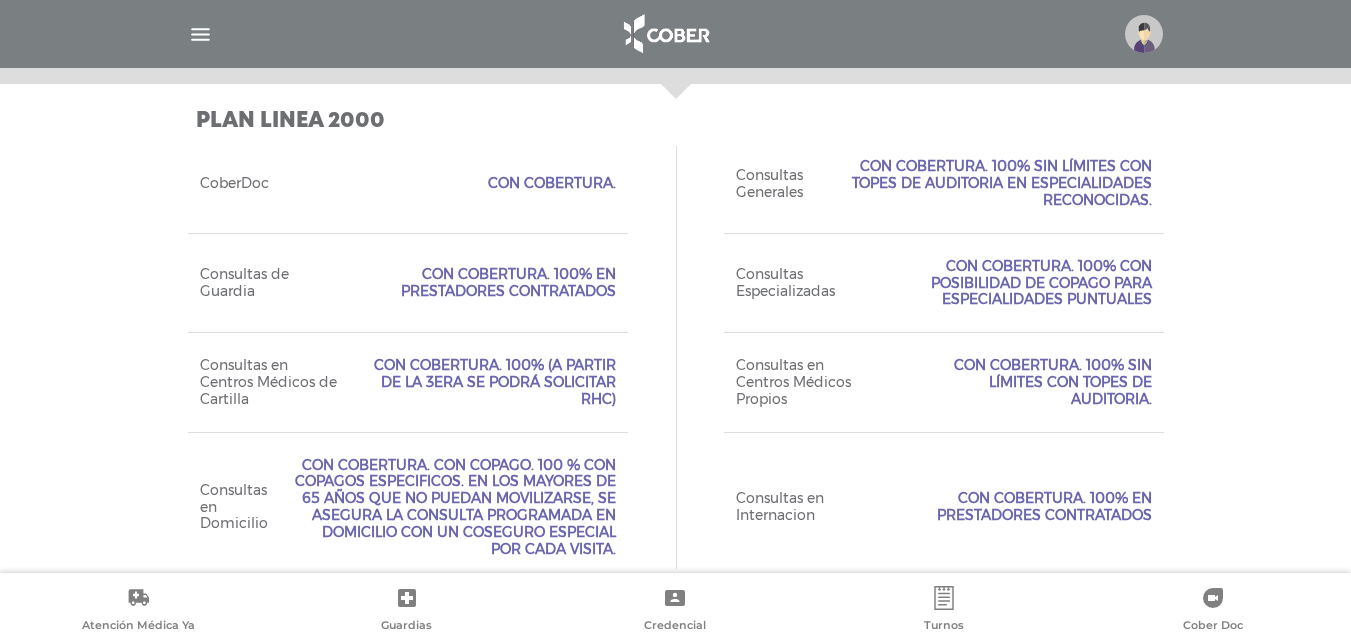 scroll, scrollTop: 895, scrollLeft: 0, axis: vertical 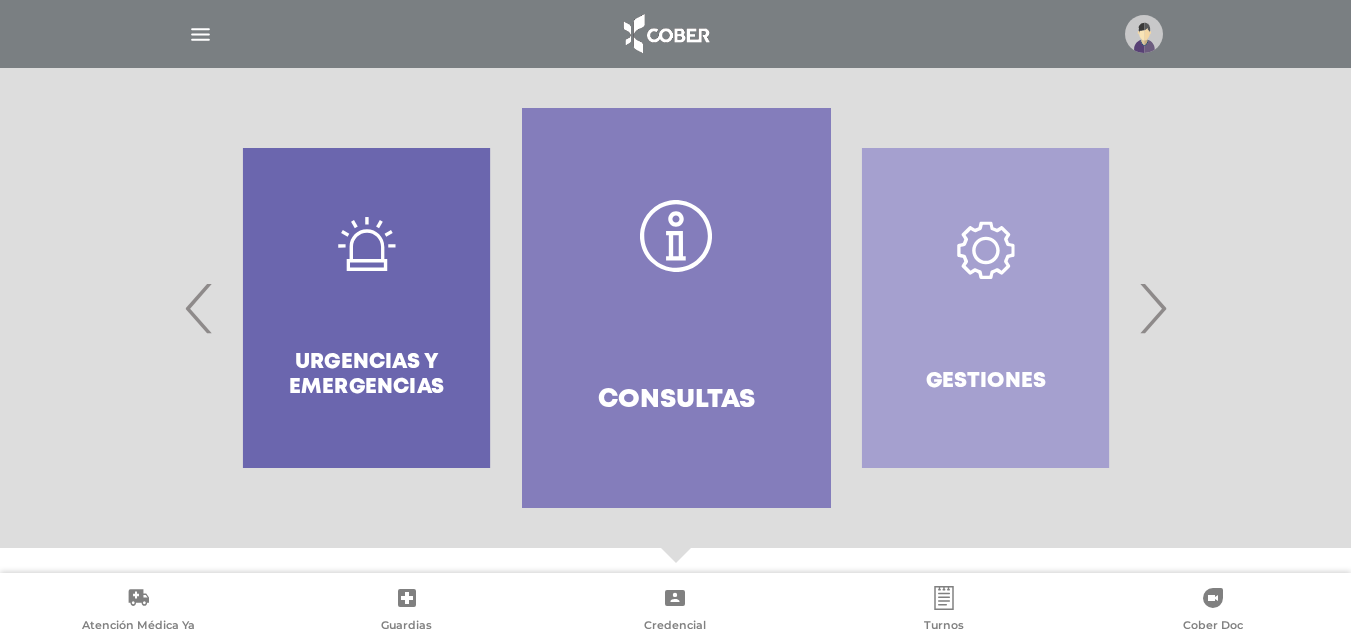click on "›" at bounding box center [1152, 308] 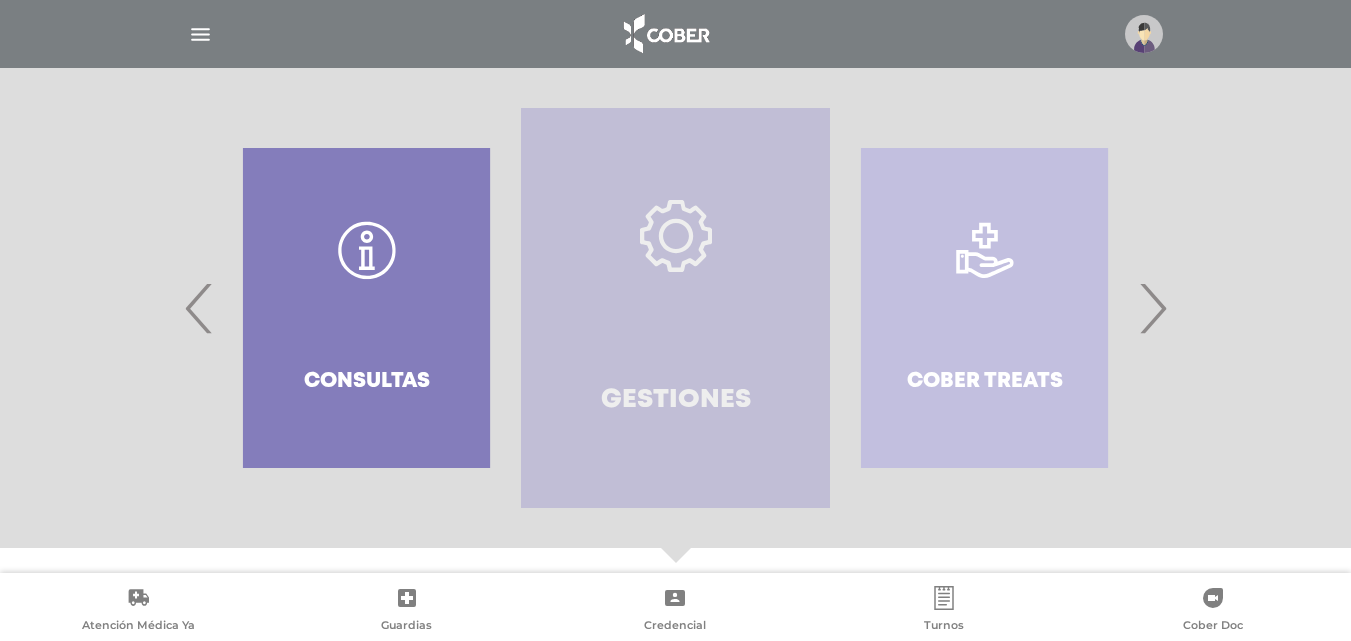 click on "Gestiones" at bounding box center (675, 308) 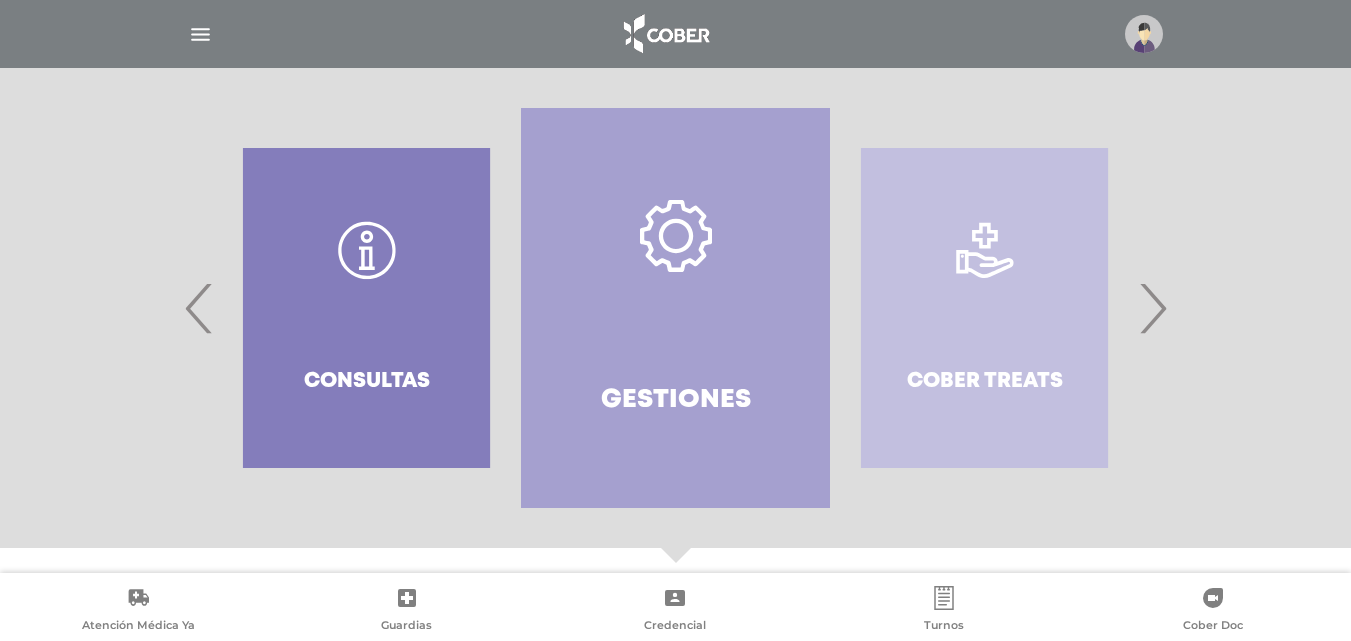 scroll, scrollTop: 542, scrollLeft: 0, axis: vertical 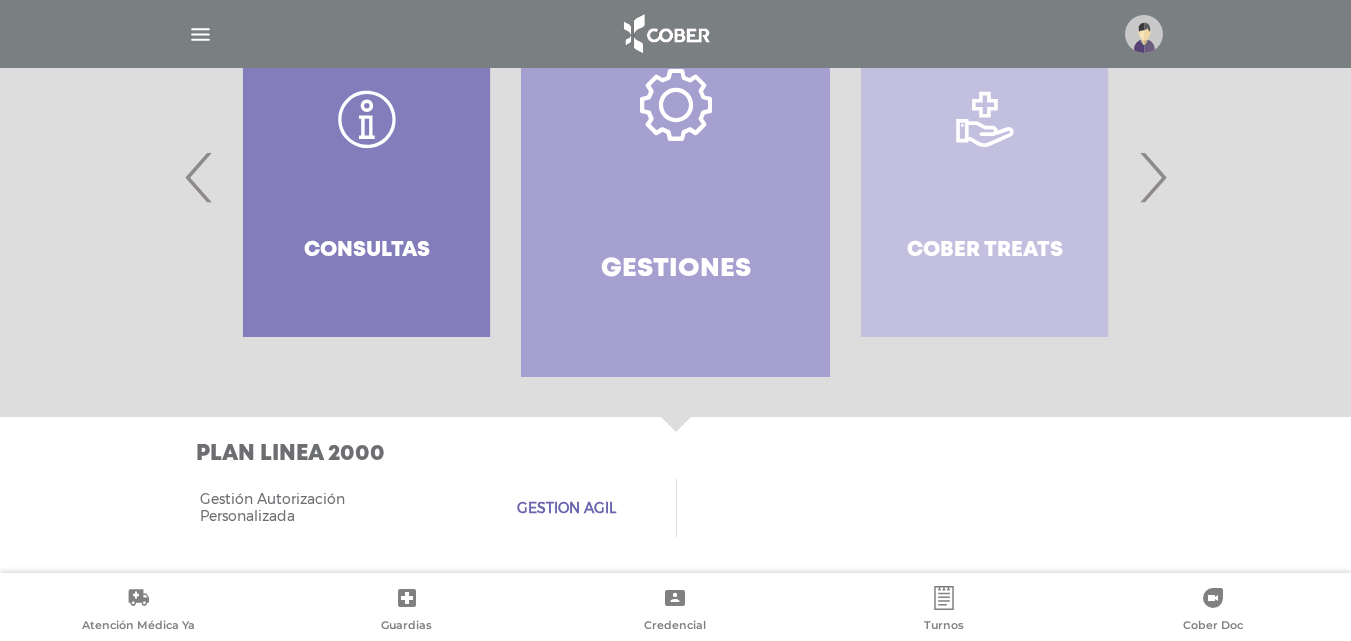 click on "Gestion Agil" at bounding box center [566, 508] 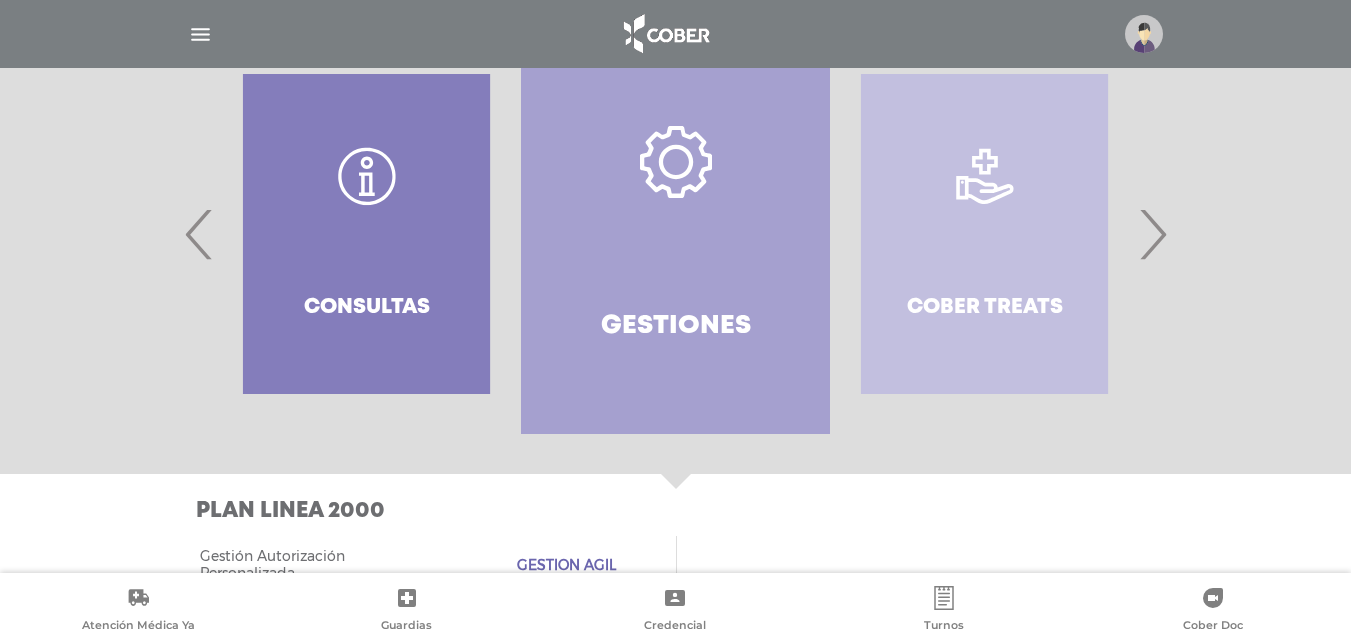 scroll, scrollTop: 542, scrollLeft: 0, axis: vertical 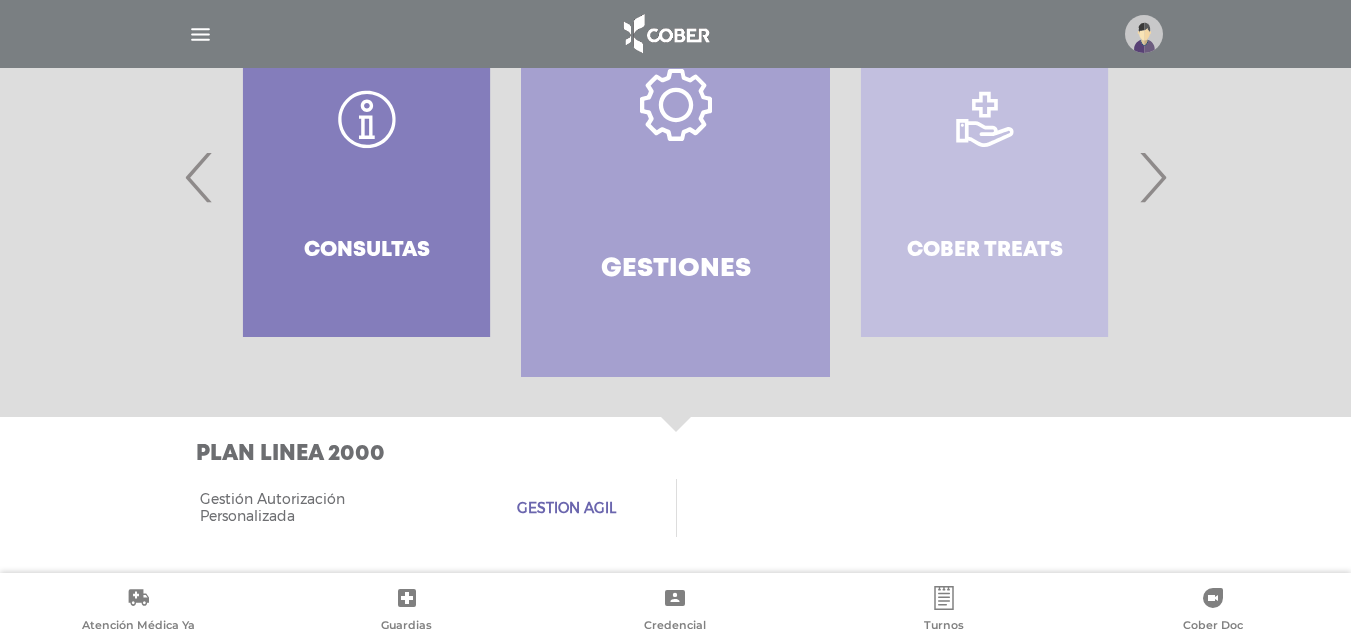 click on "›" at bounding box center (1152, 177) 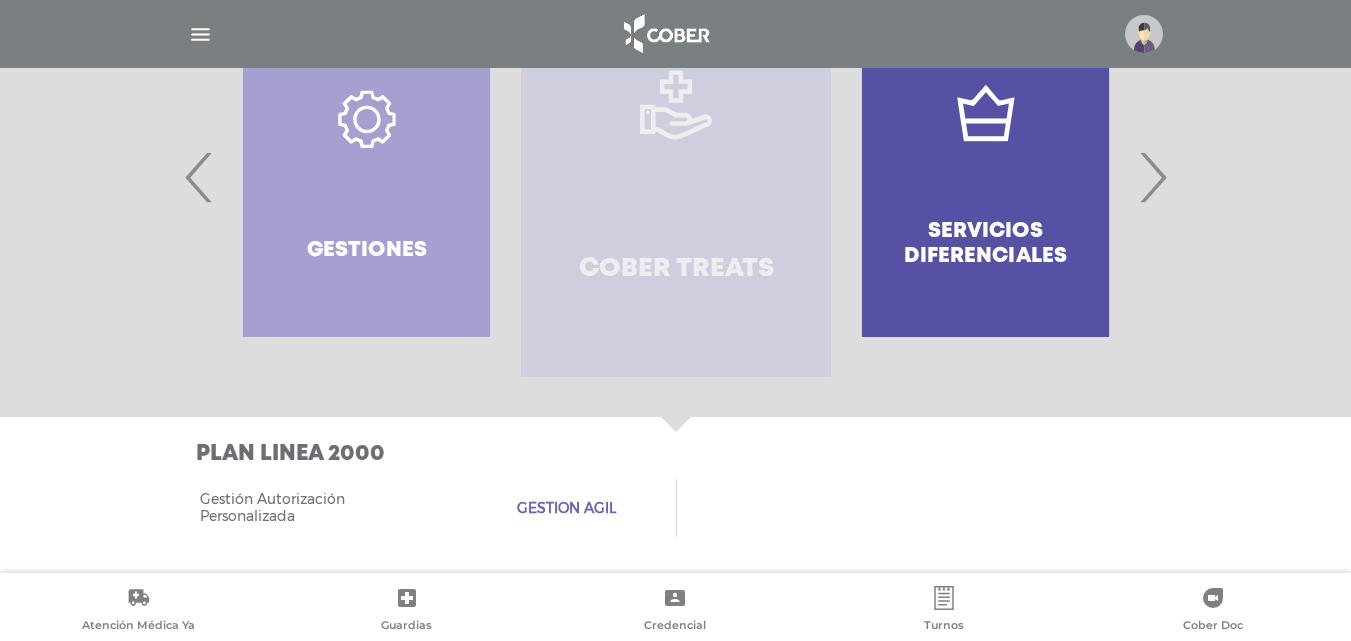 click on "Cober Treats" at bounding box center (675, 177) 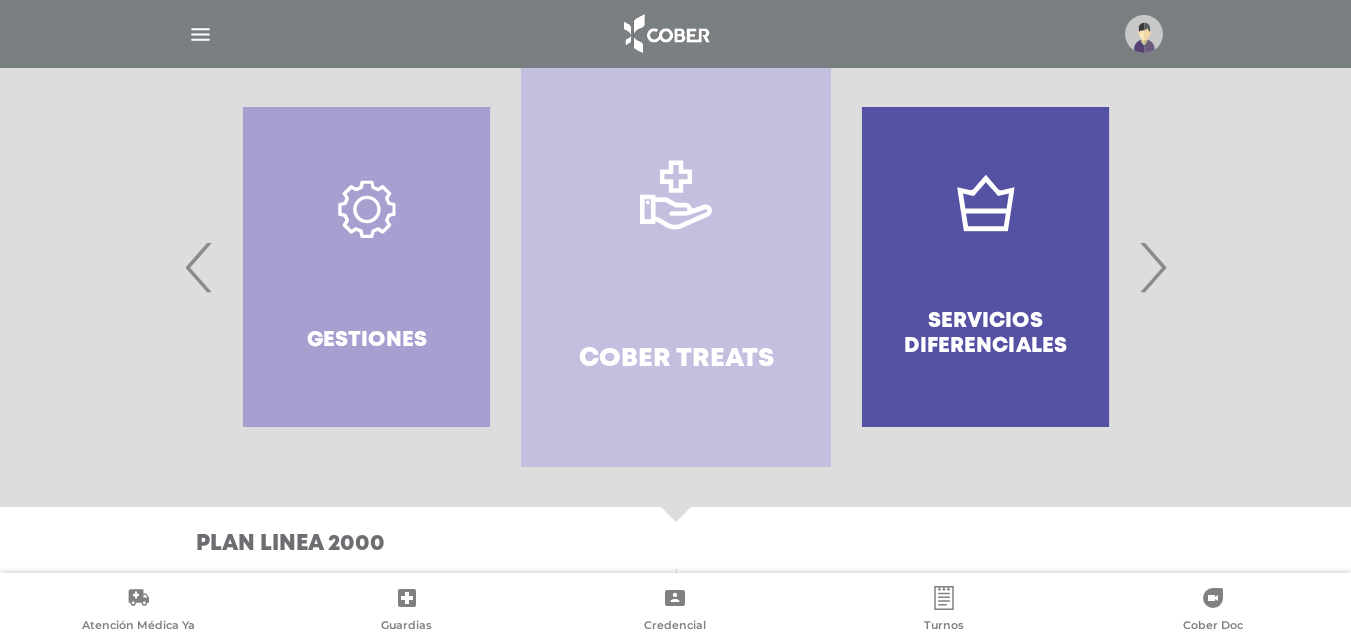 scroll, scrollTop: 440, scrollLeft: 0, axis: vertical 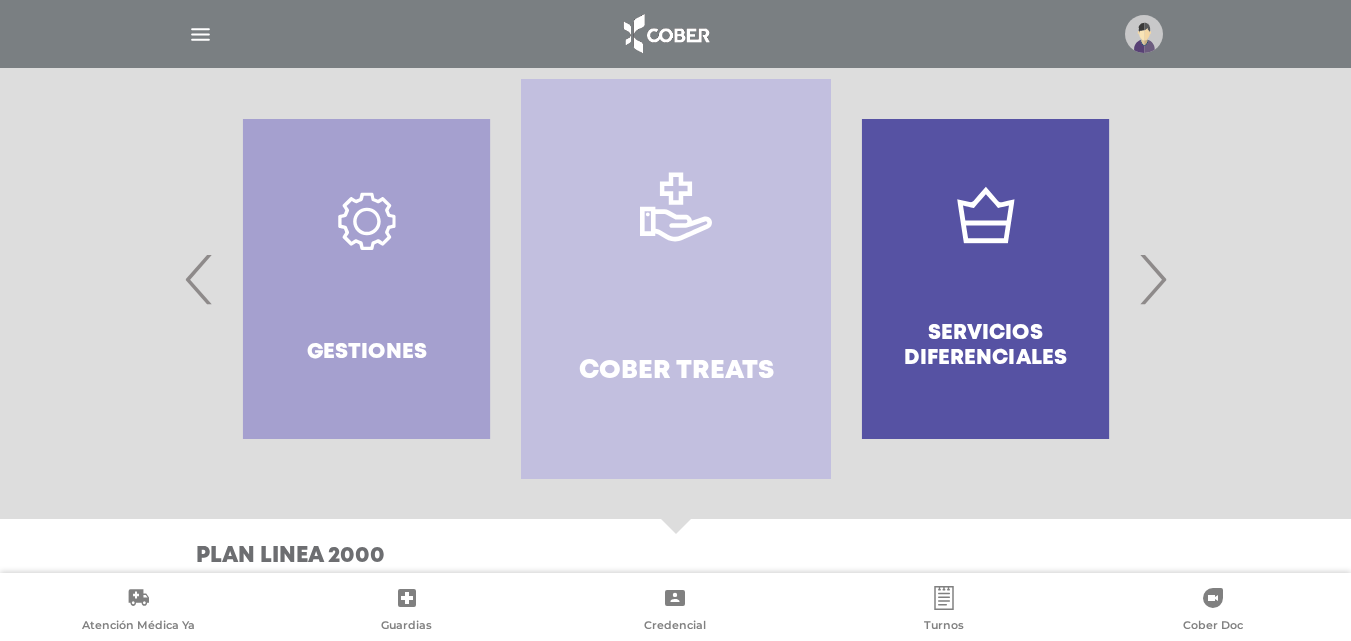 click on "›" at bounding box center (1152, 279) 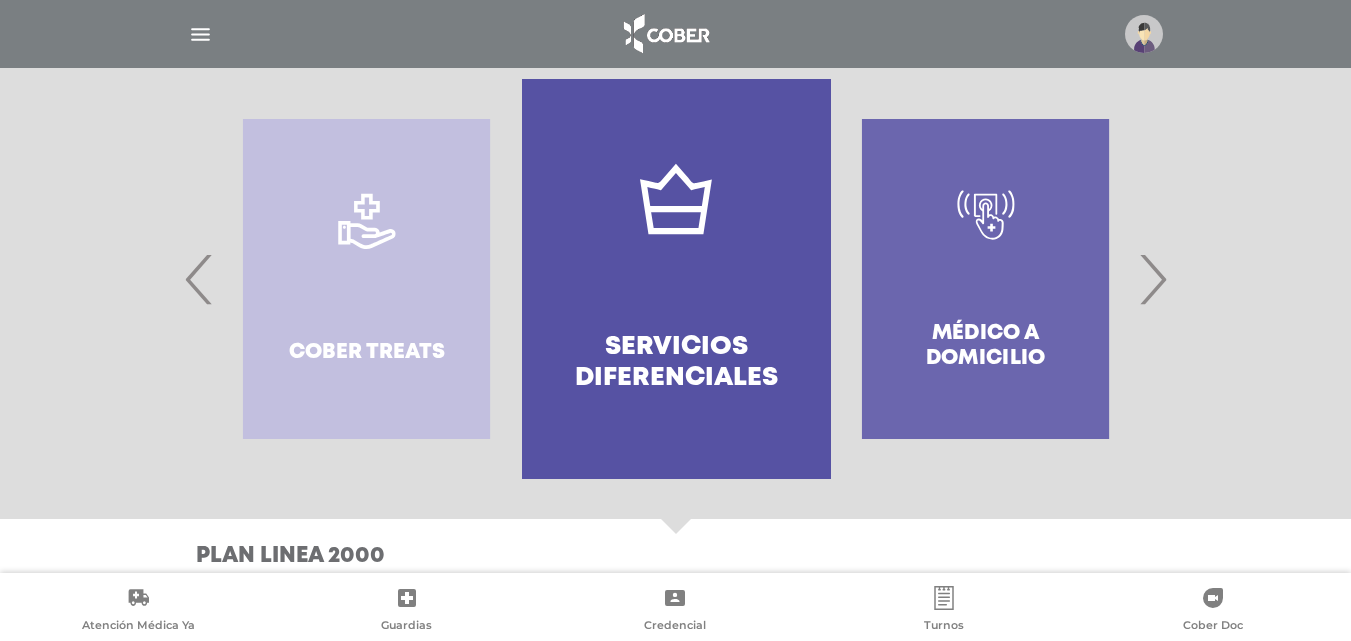click on "Servicios diferenciales" at bounding box center (676, 279) 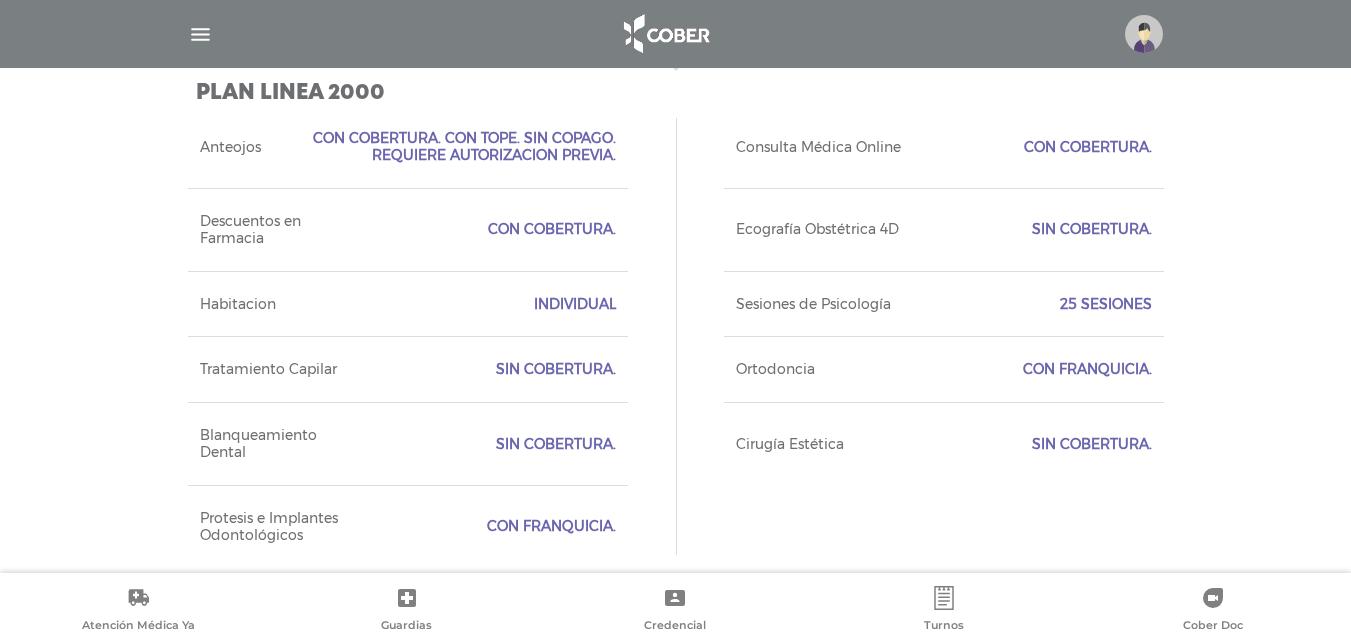 scroll, scrollTop: 905, scrollLeft: 0, axis: vertical 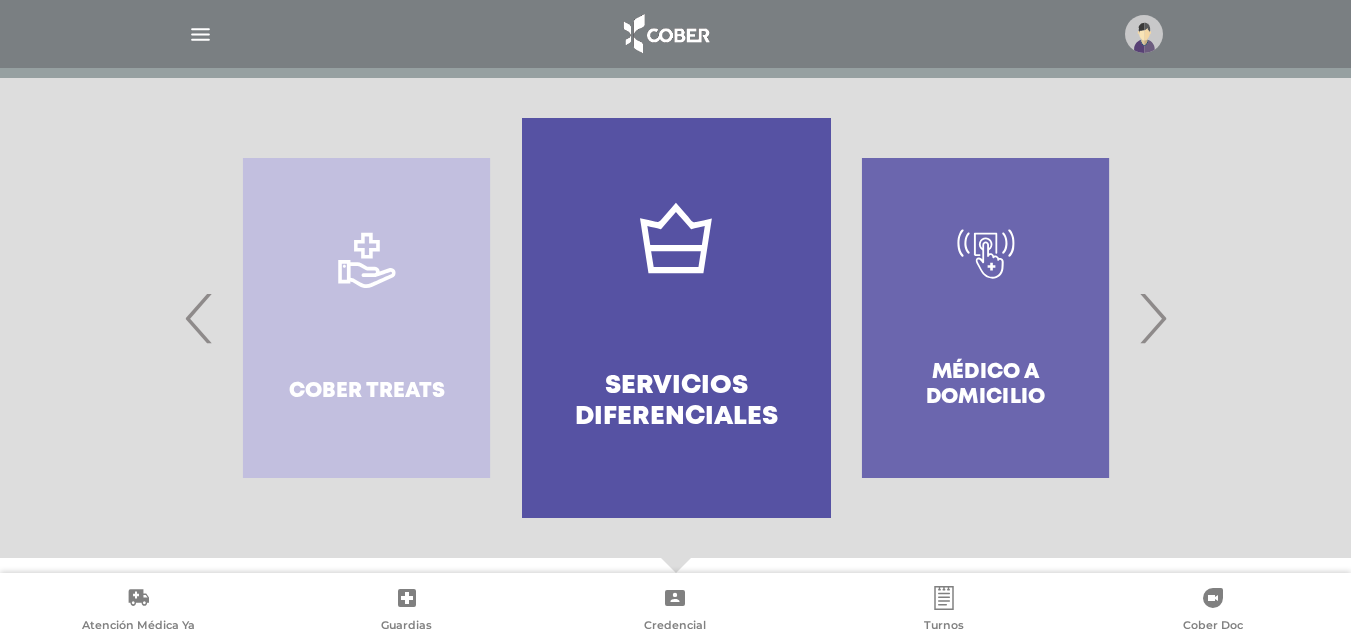 click on "›" at bounding box center (1152, 318) 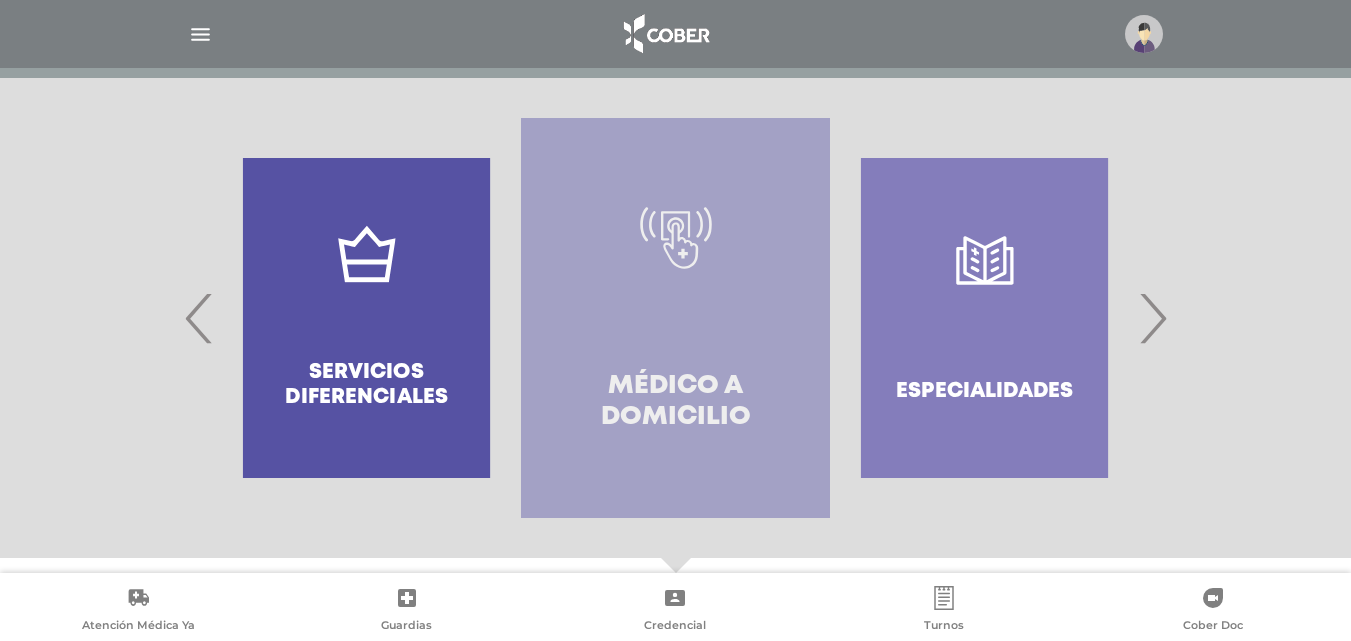 click on "Médico a domicilio" at bounding box center [675, 318] 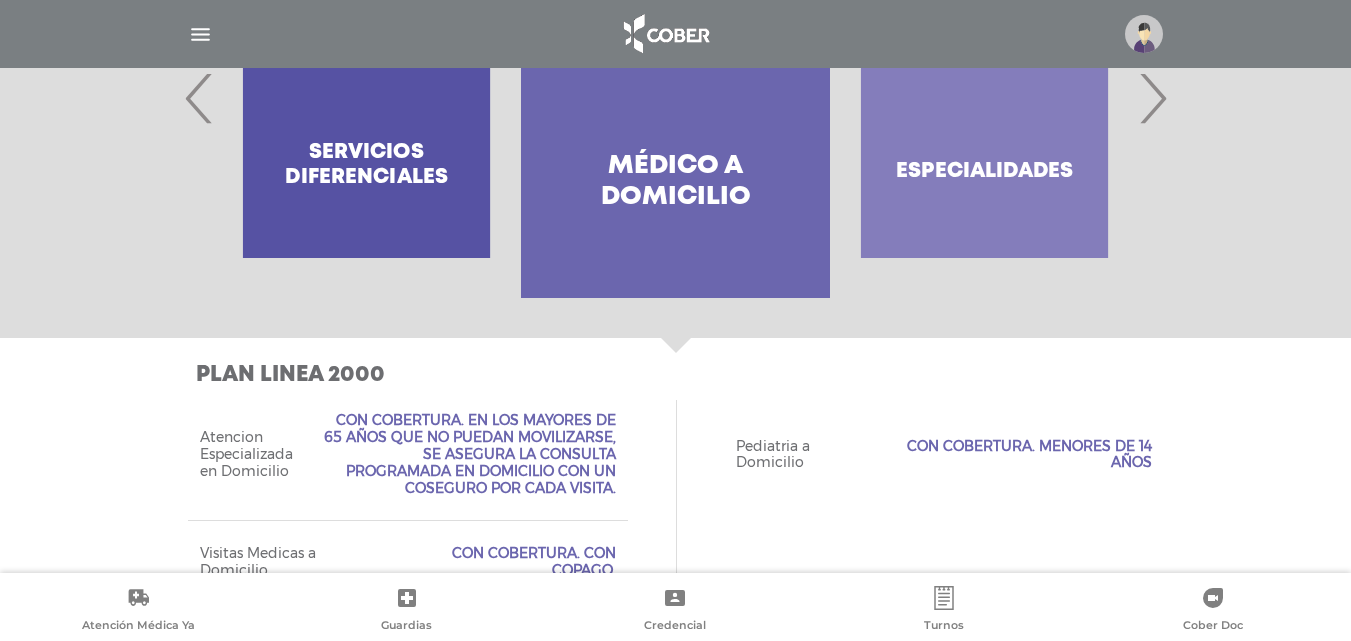 scroll, scrollTop: 675, scrollLeft: 0, axis: vertical 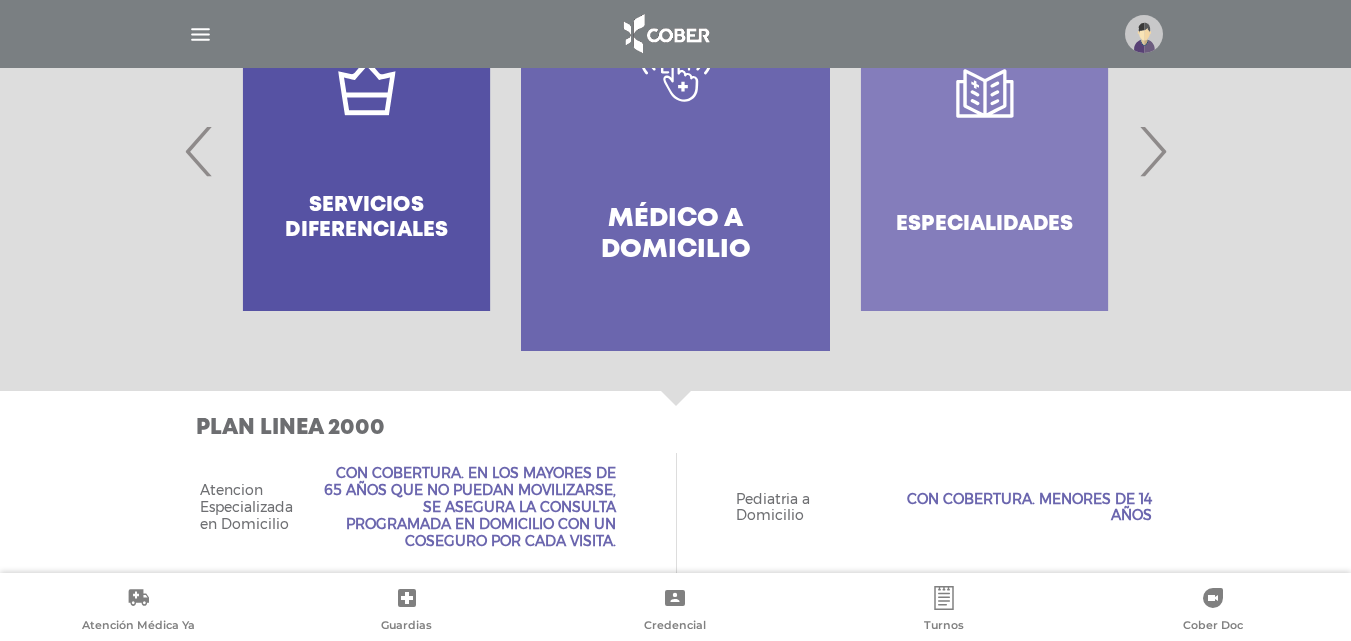 click on "›" at bounding box center (1152, 151) 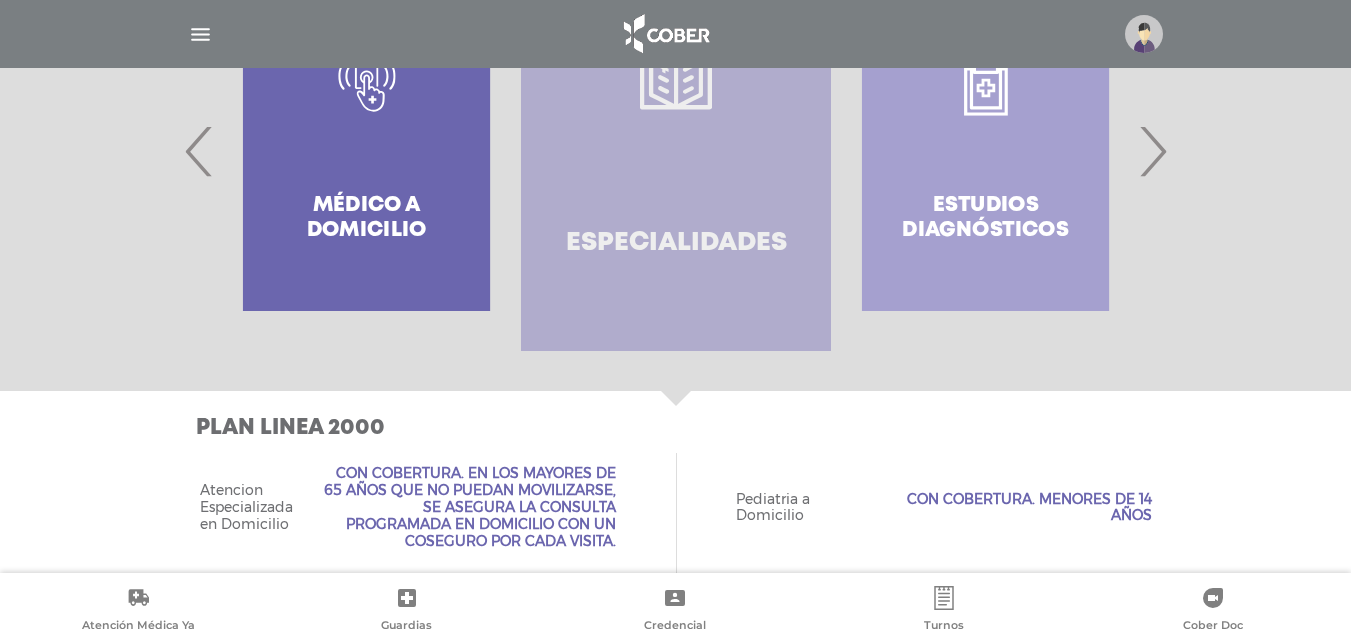 click on "Especialidades" at bounding box center (676, 243) 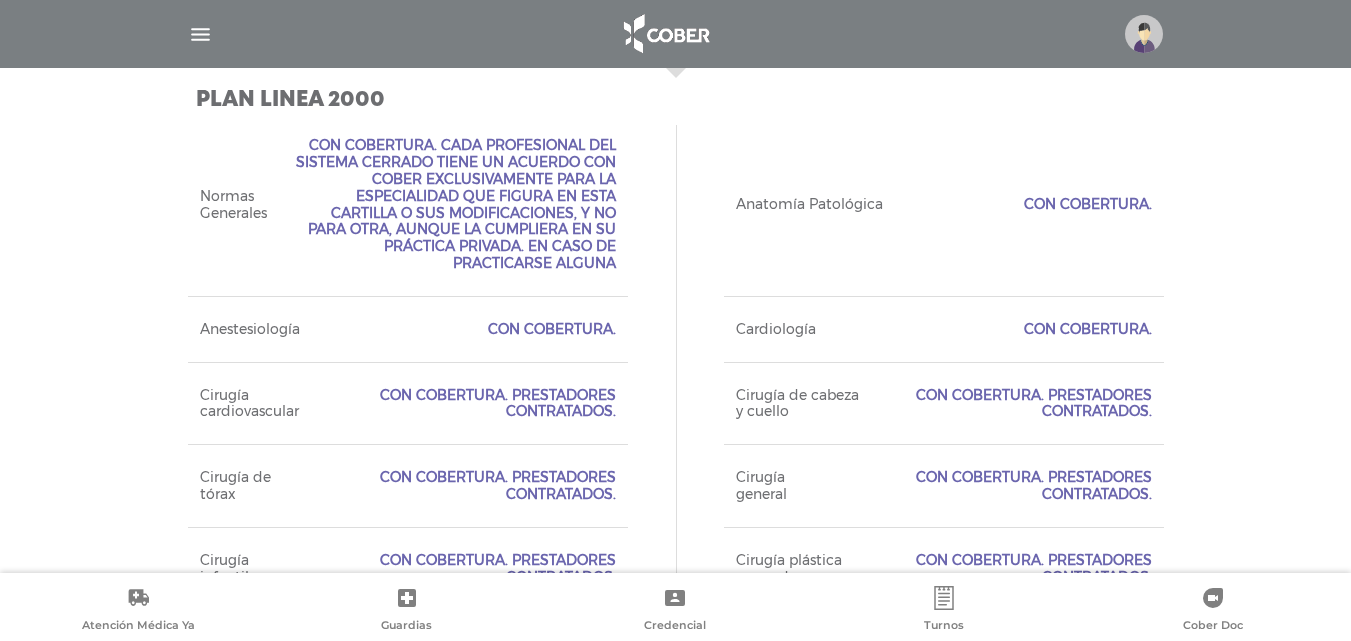 scroll, scrollTop: 895, scrollLeft: 0, axis: vertical 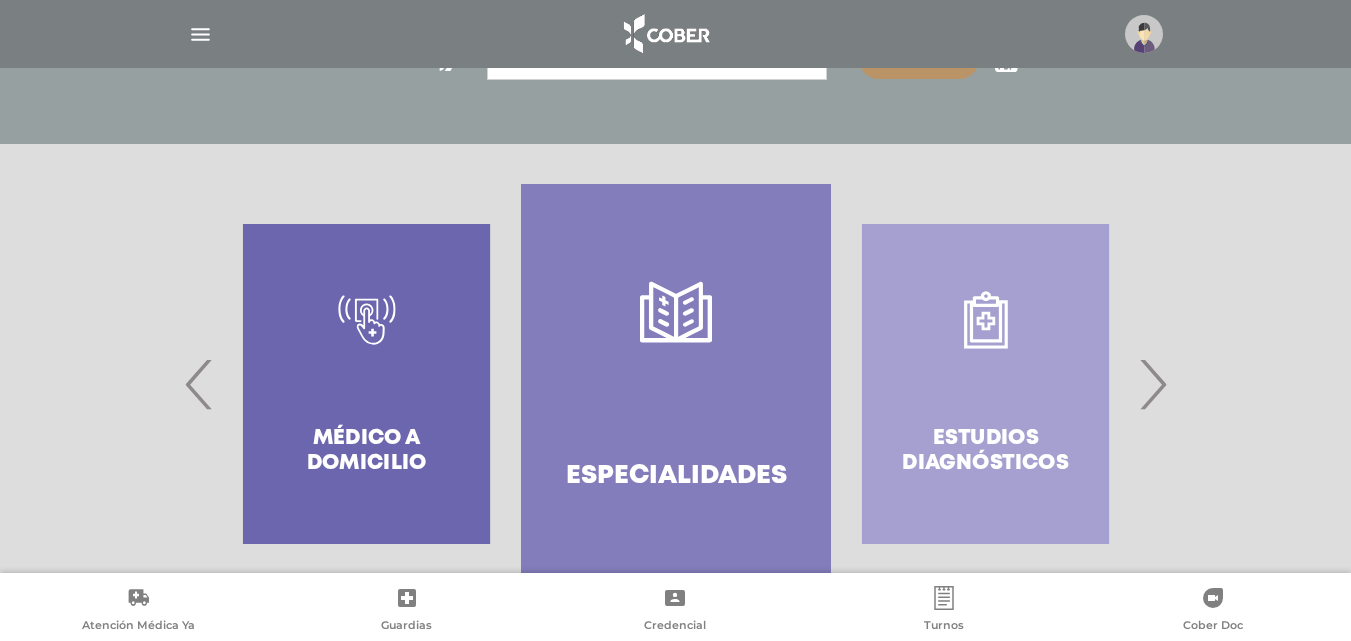 click on "›" at bounding box center [1152, 384] 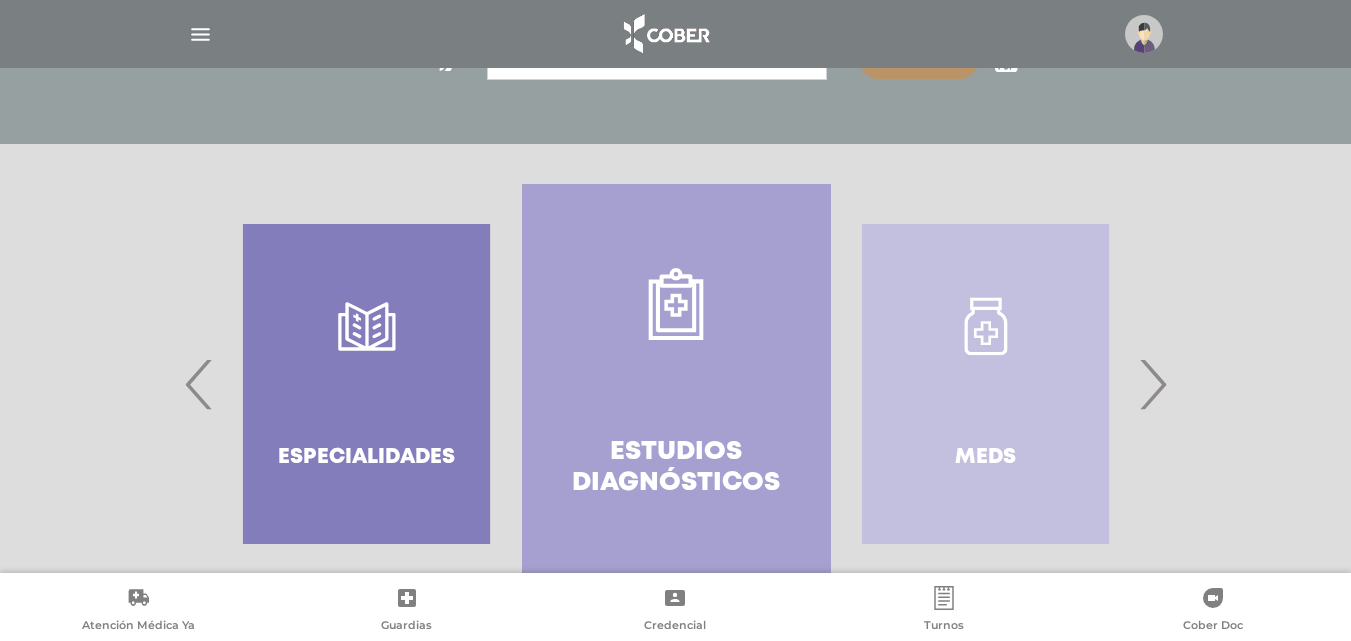 click on "Estudios diagnósticos" at bounding box center [676, 384] 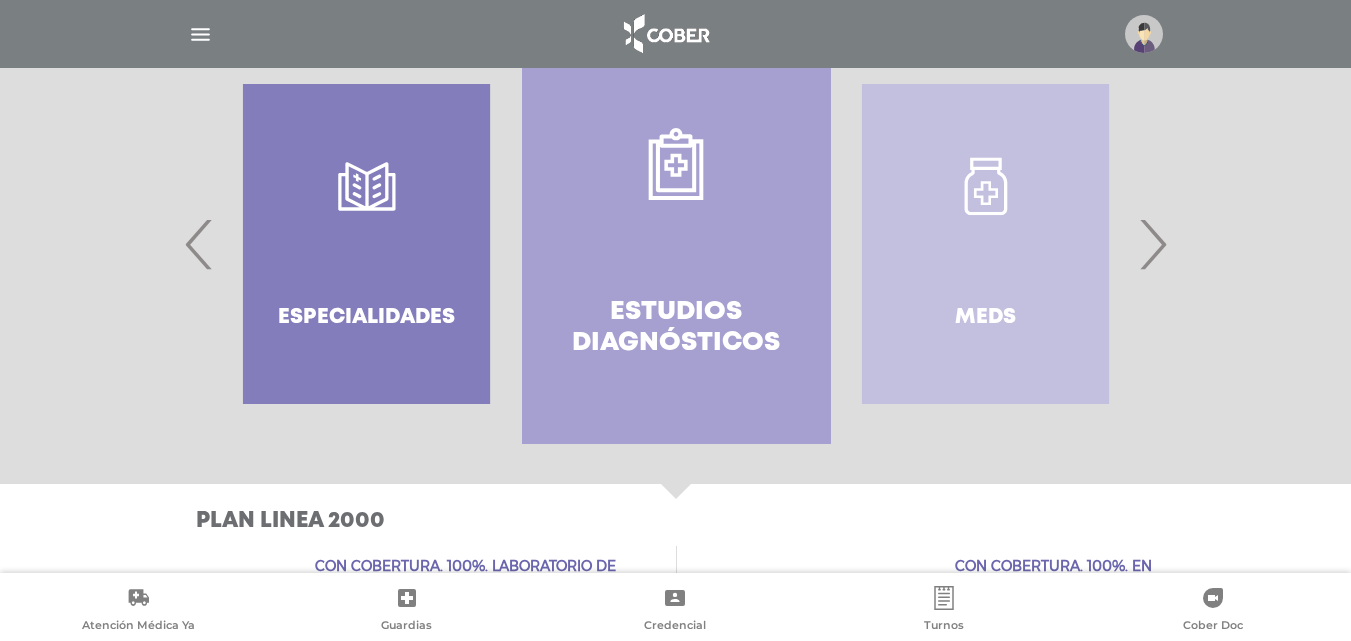 scroll, scrollTop: 395, scrollLeft: 0, axis: vertical 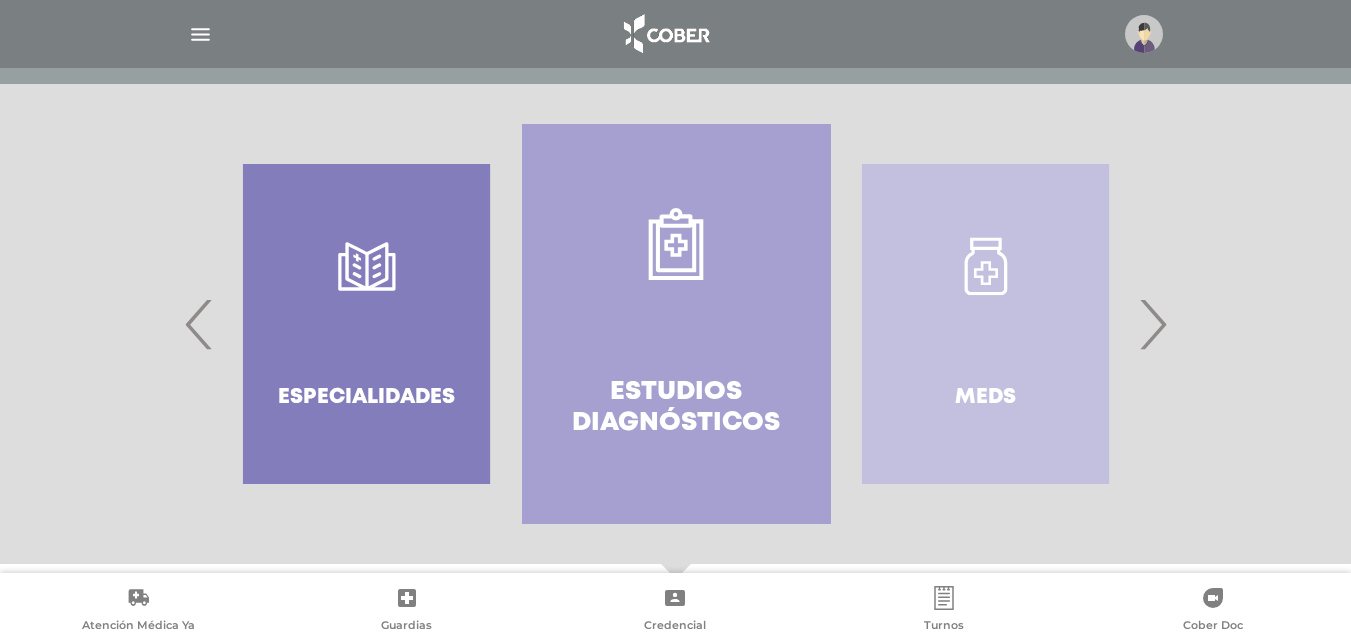 click on "›" at bounding box center [1152, 324] 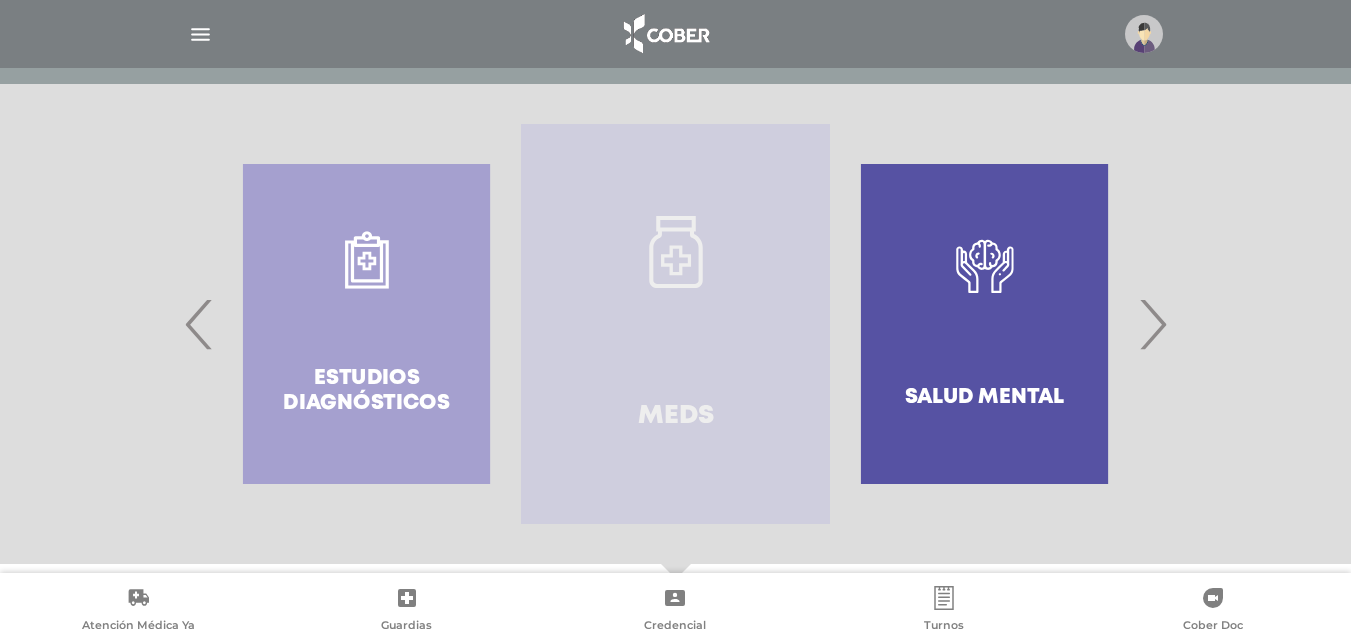 click on "Meds" at bounding box center [675, 324] 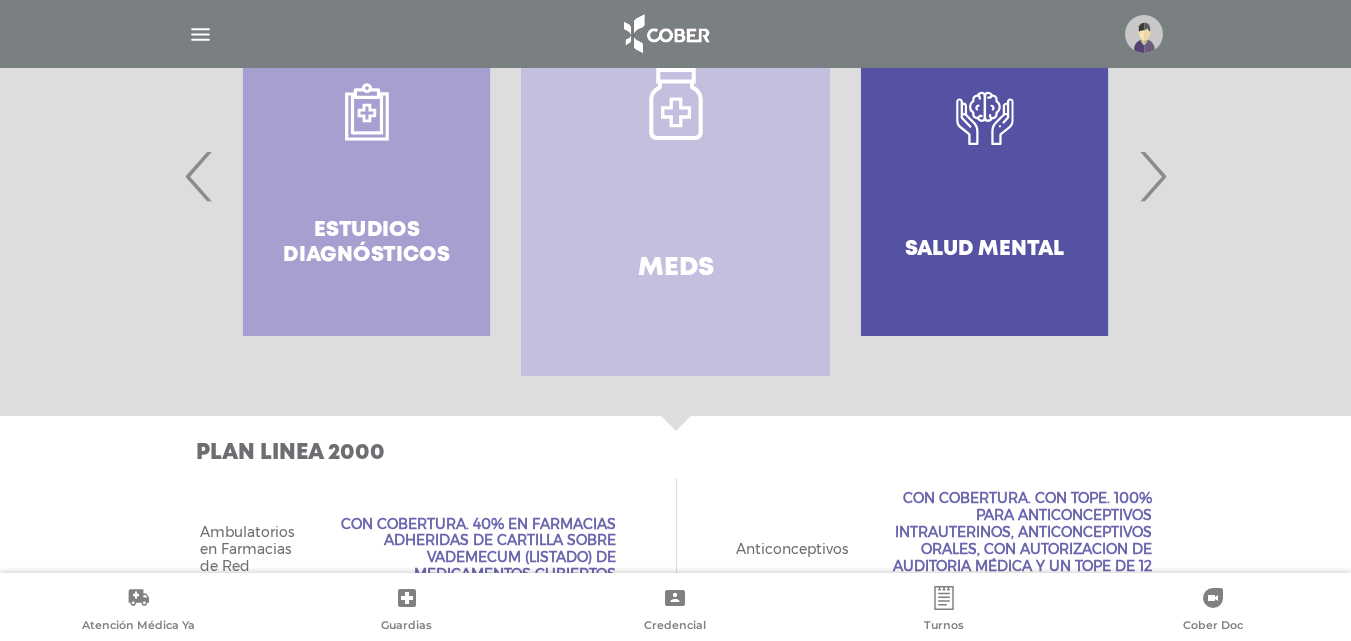 scroll, scrollTop: 495, scrollLeft: 0, axis: vertical 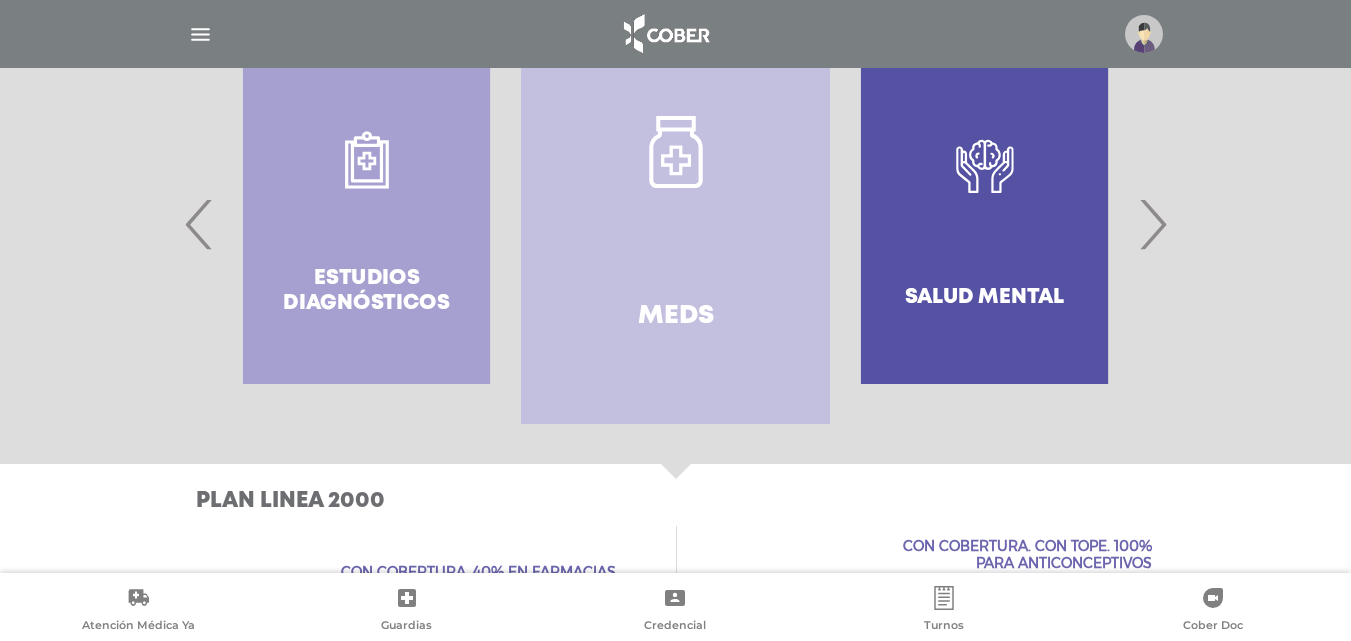 click on "›" at bounding box center [1152, 224] 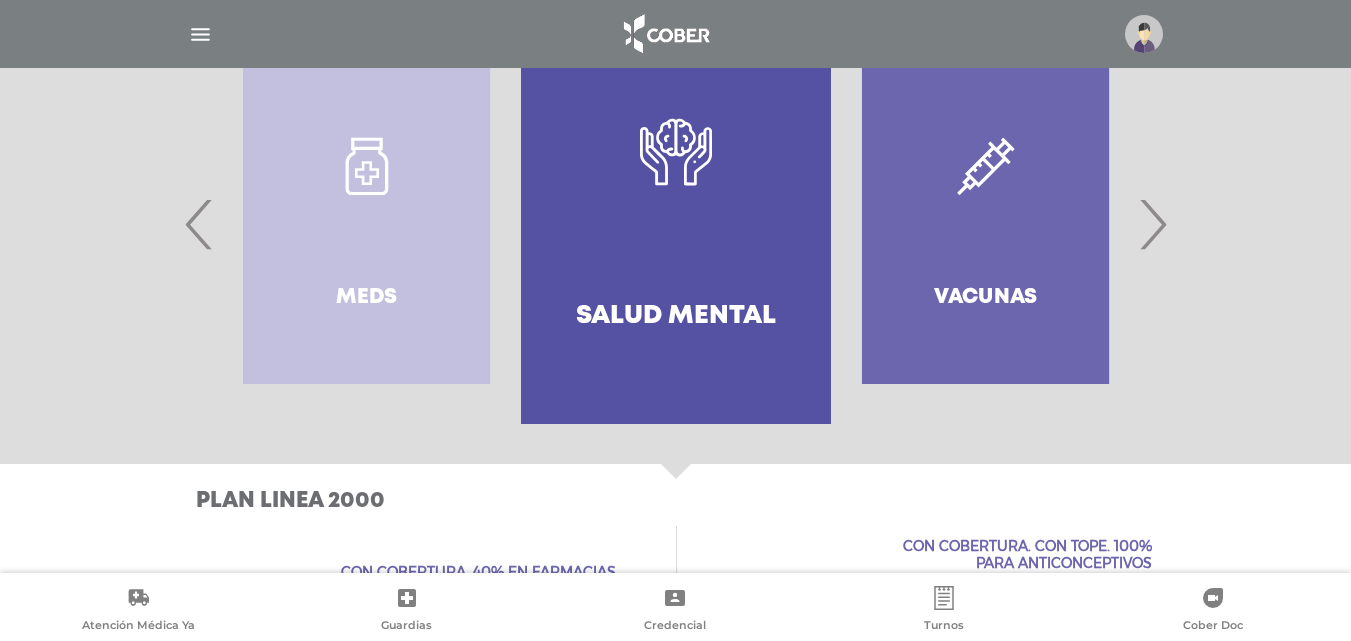 click on "›" at bounding box center (1152, 224) 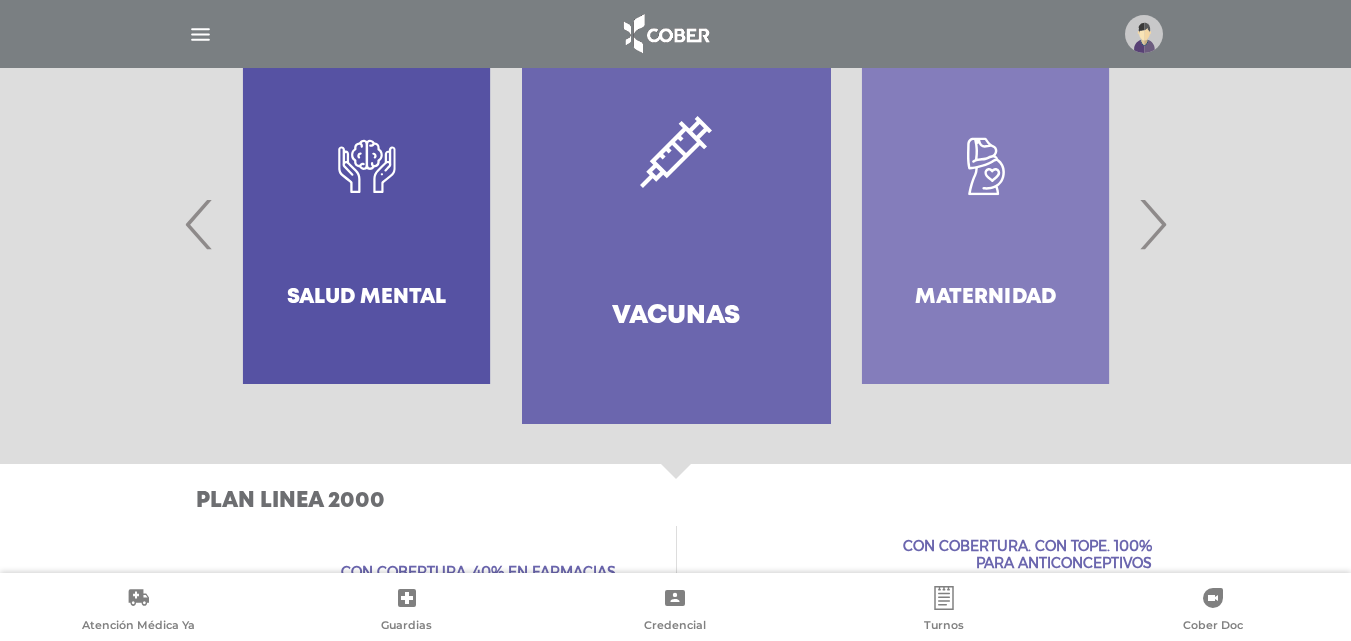 click on "›" at bounding box center [1152, 224] 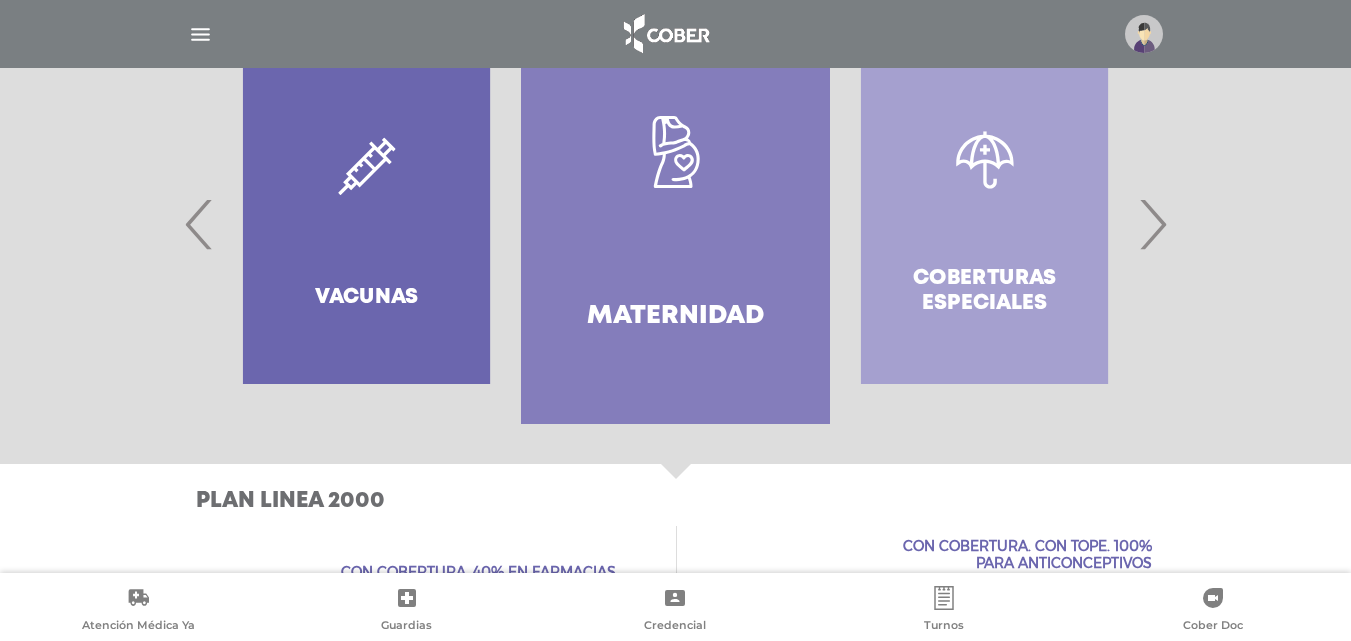 click on "›" at bounding box center (1152, 224) 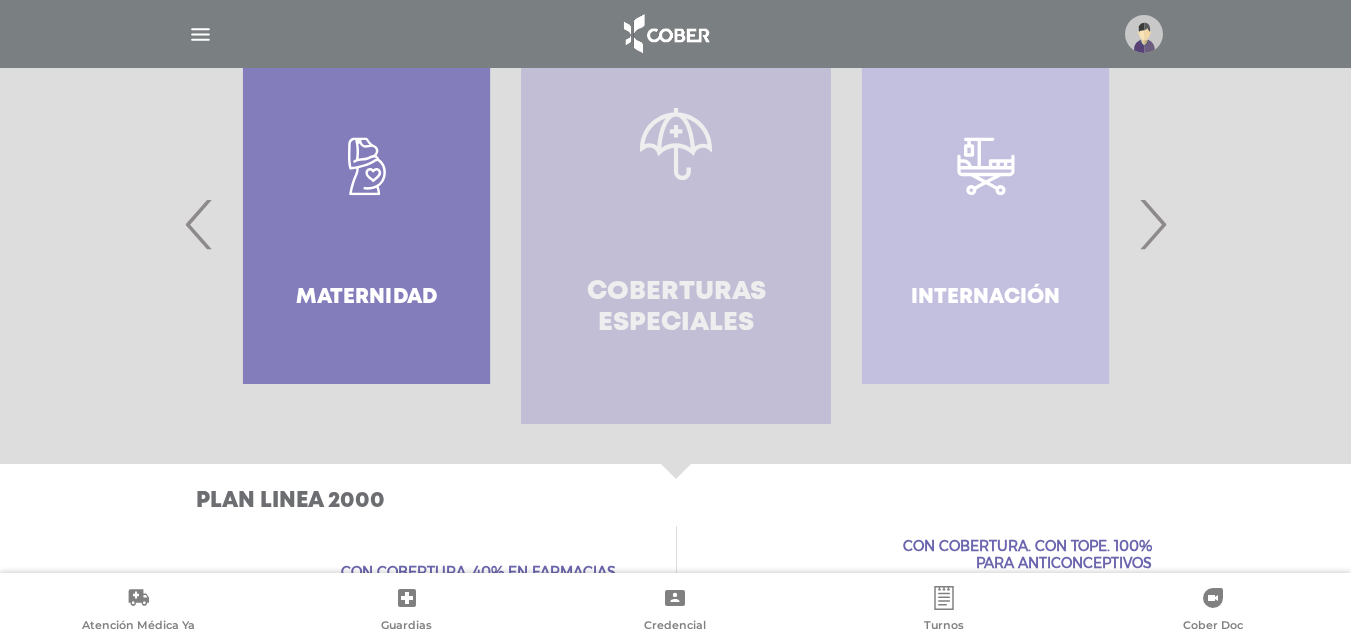 click on "Coberturas especiales" at bounding box center [675, 308] 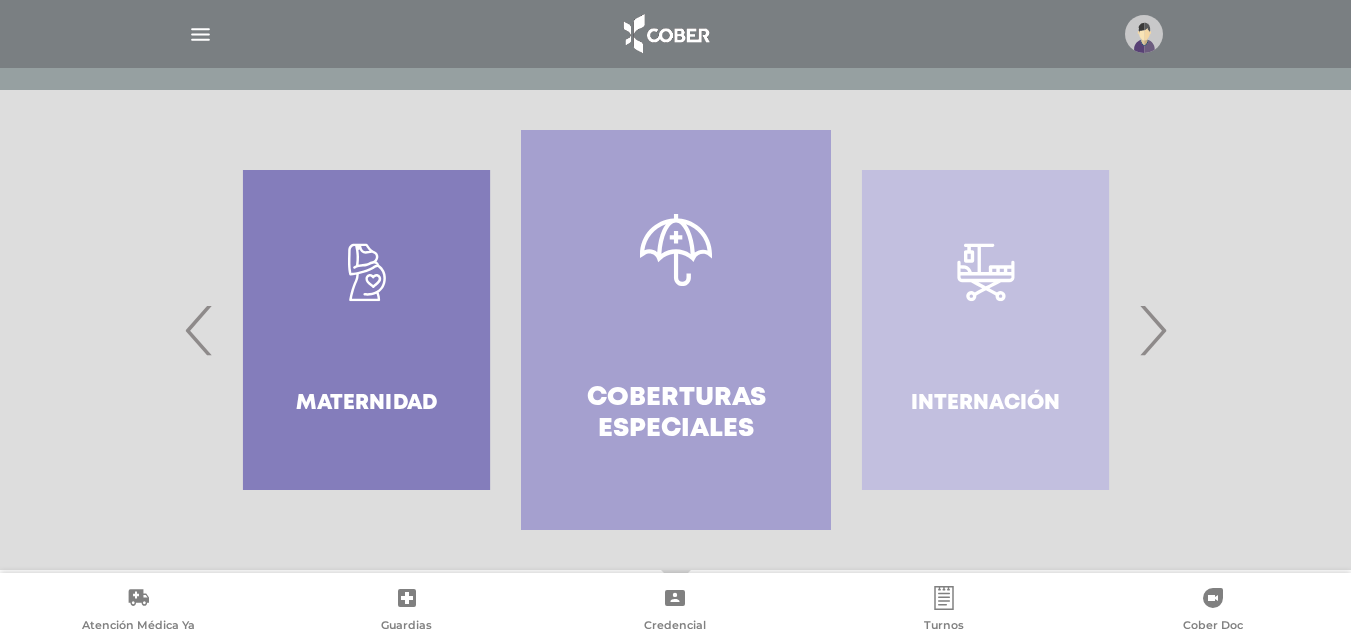scroll, scrollTop: 424, scrollLeft: 0, axis: vertical 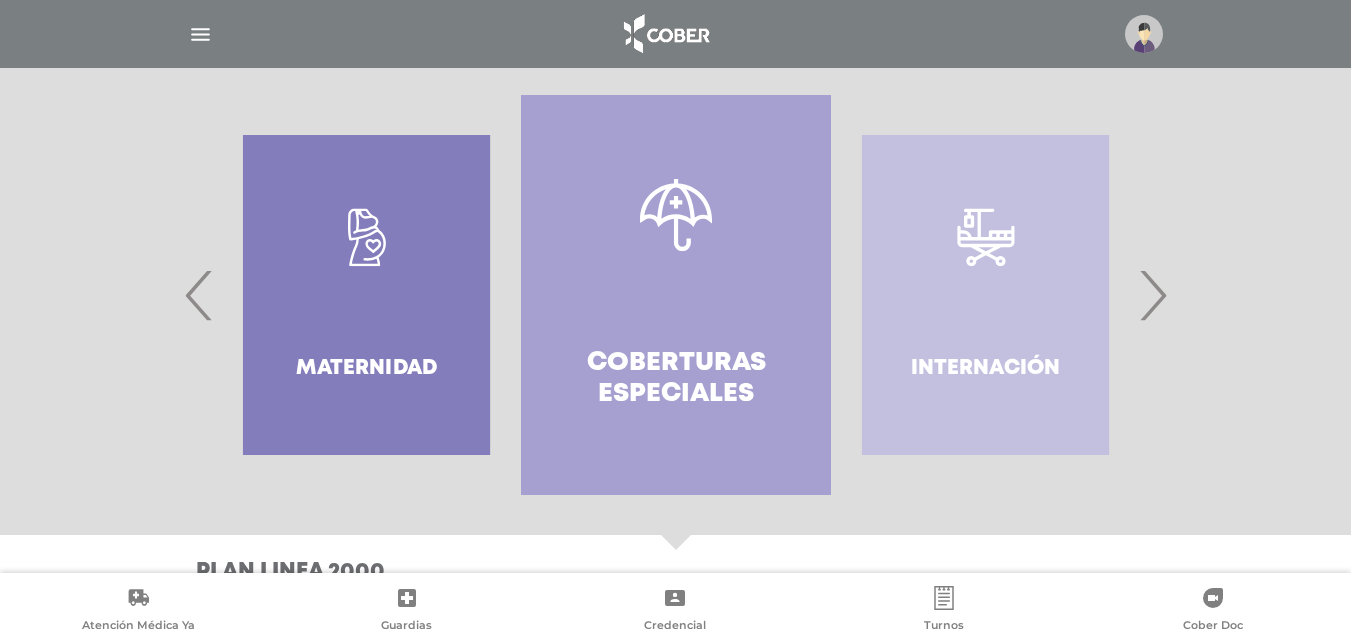 click on "›" at bounding box center [1152, 295] 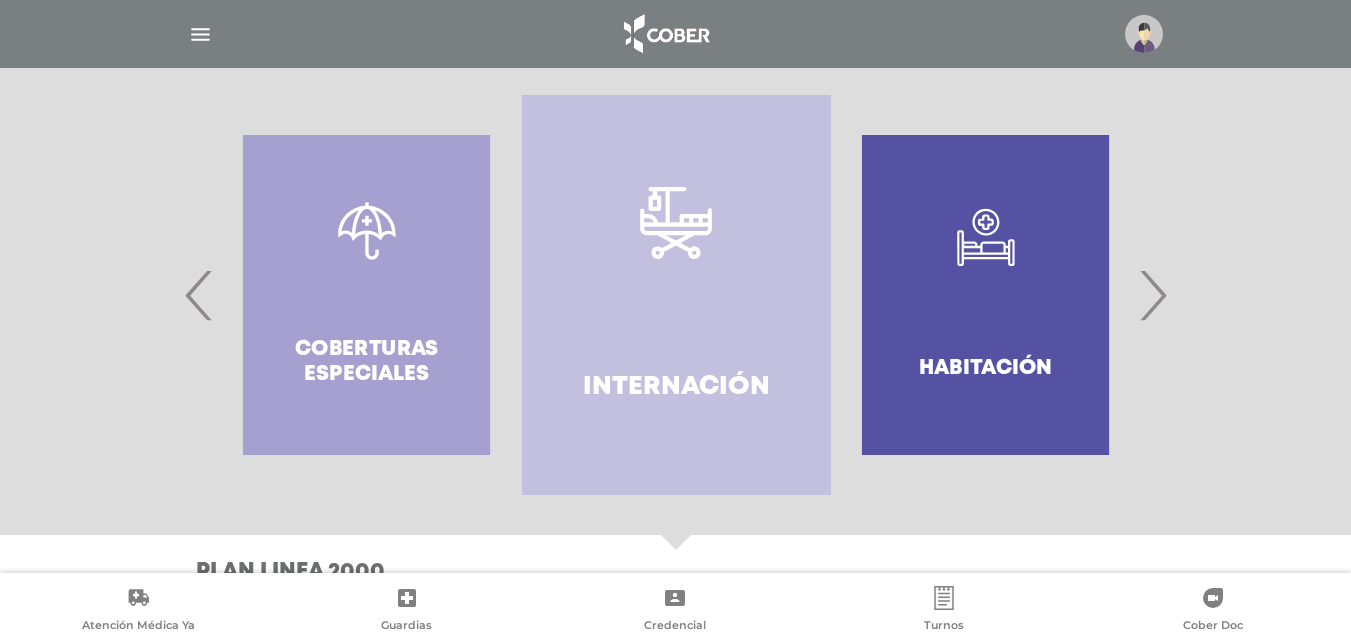 click on "›" at bounding box center [1152, 295] 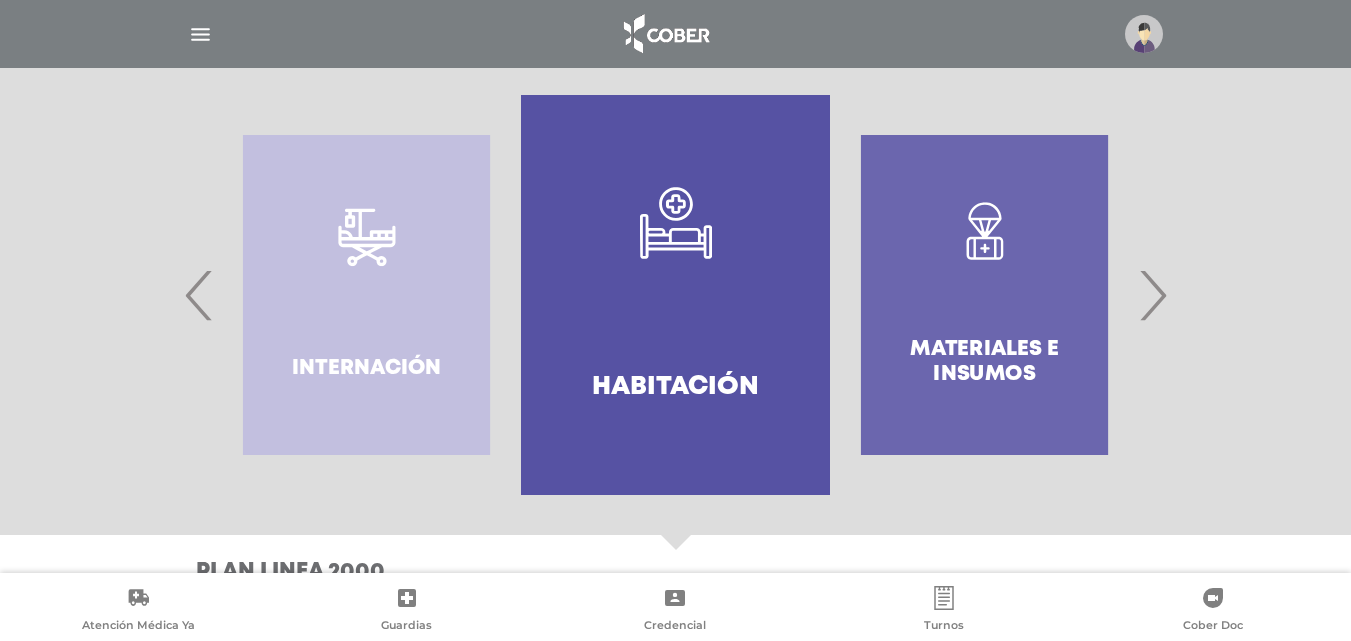 click on "›" at bounding box center [1152, 295] 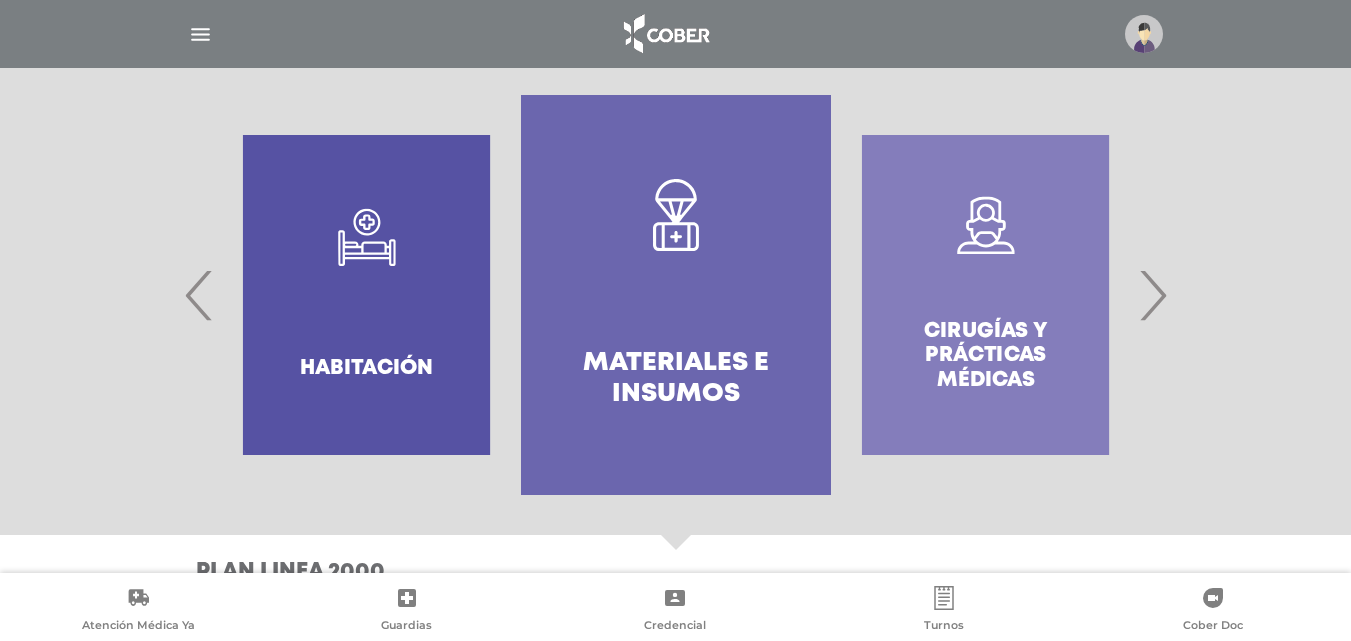 click on "›" at bounding box center [1152, 295] 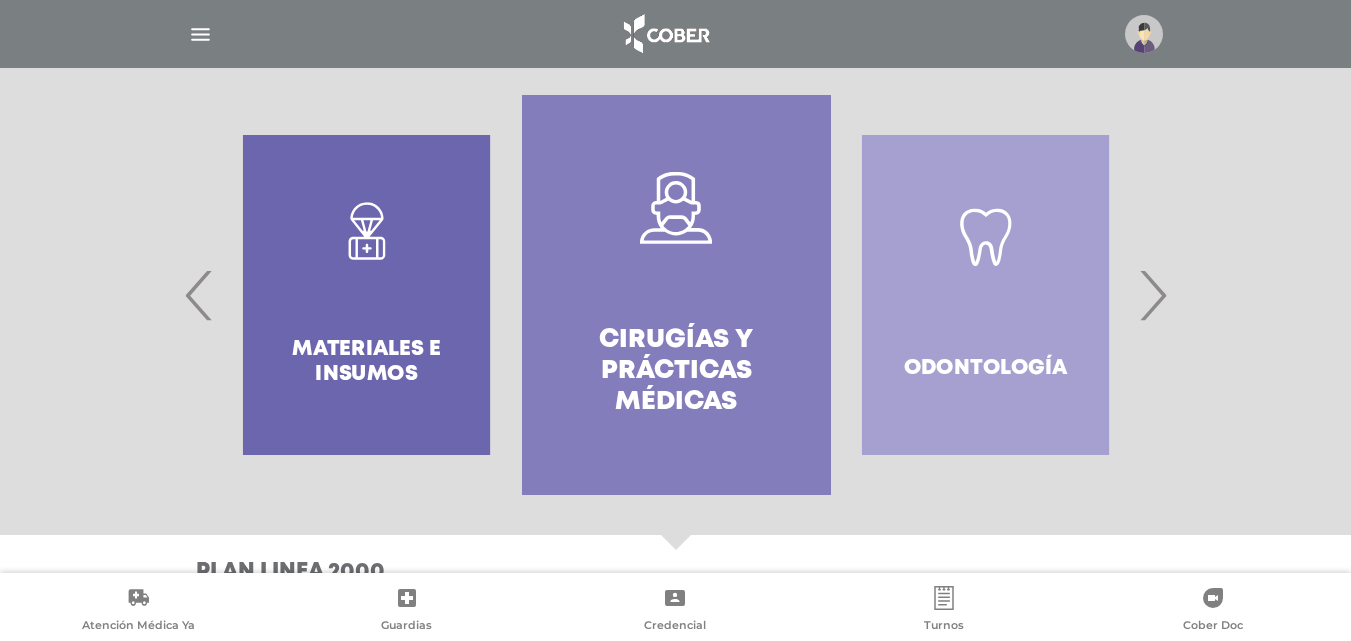 click on "›" at bounding box center [1152, 295] 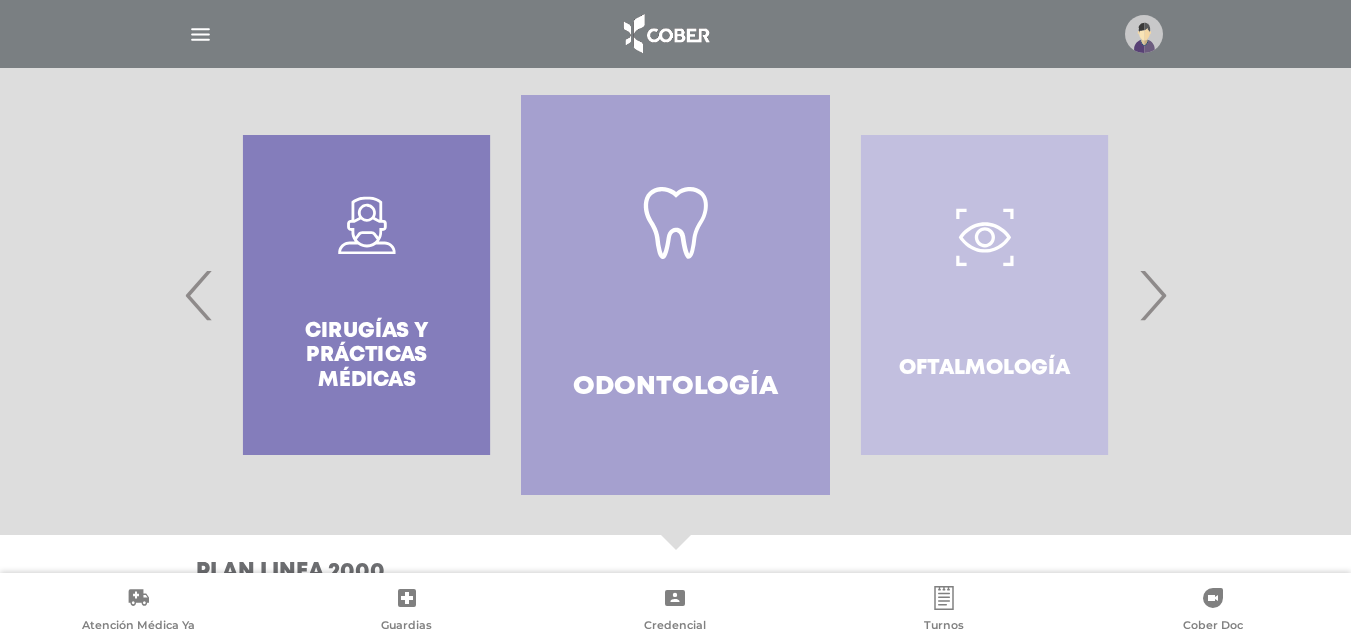 click on "Odontología" at bounding box center (675, 295) 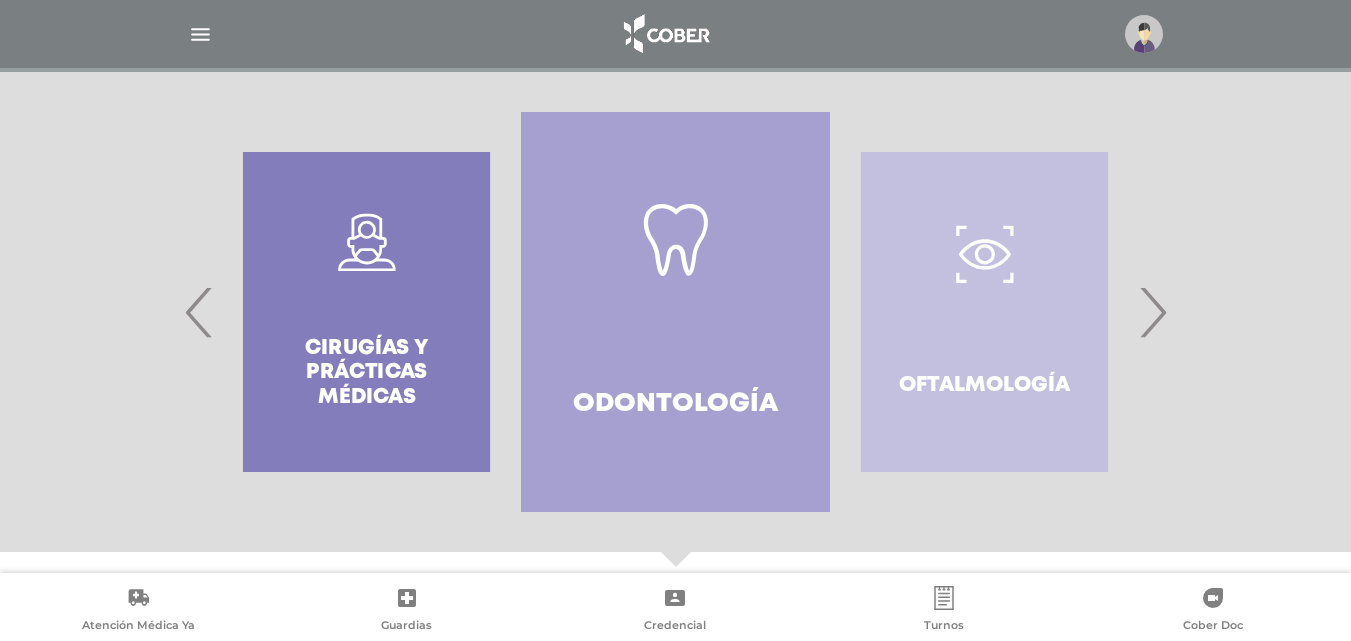scroll, scrollTop: 442, scrollLeft: 0, axis: vertical 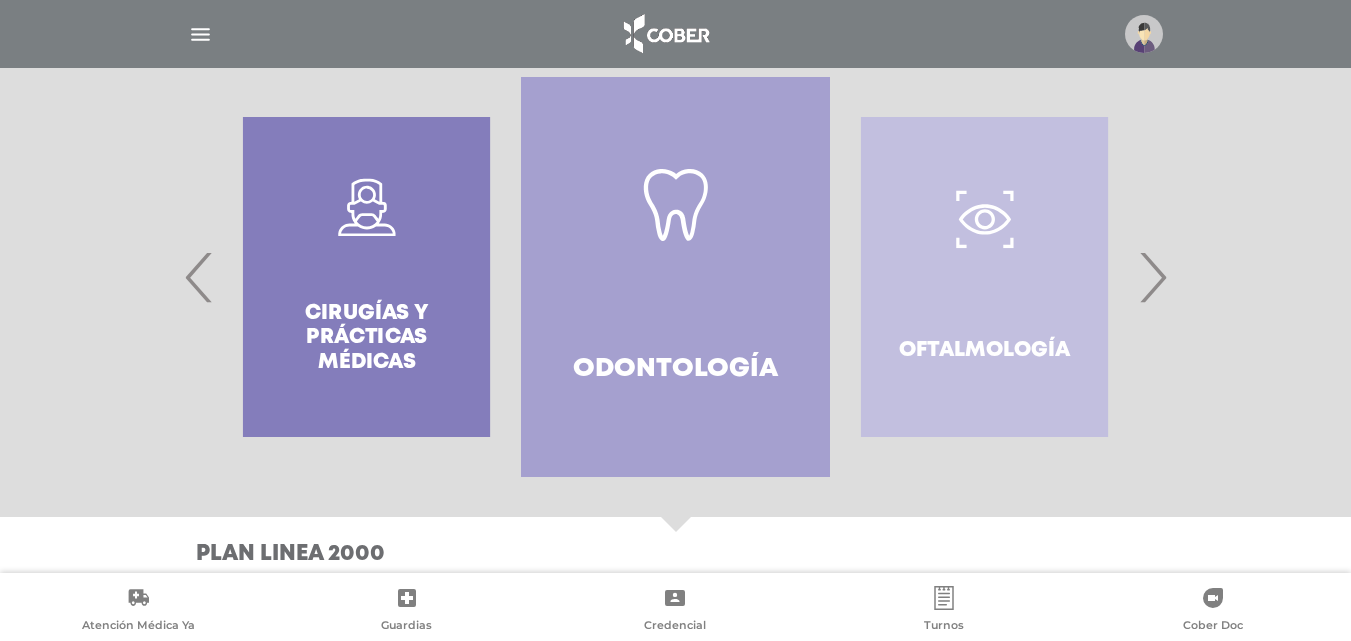 click on "›" at bounding box center (1152, 277) 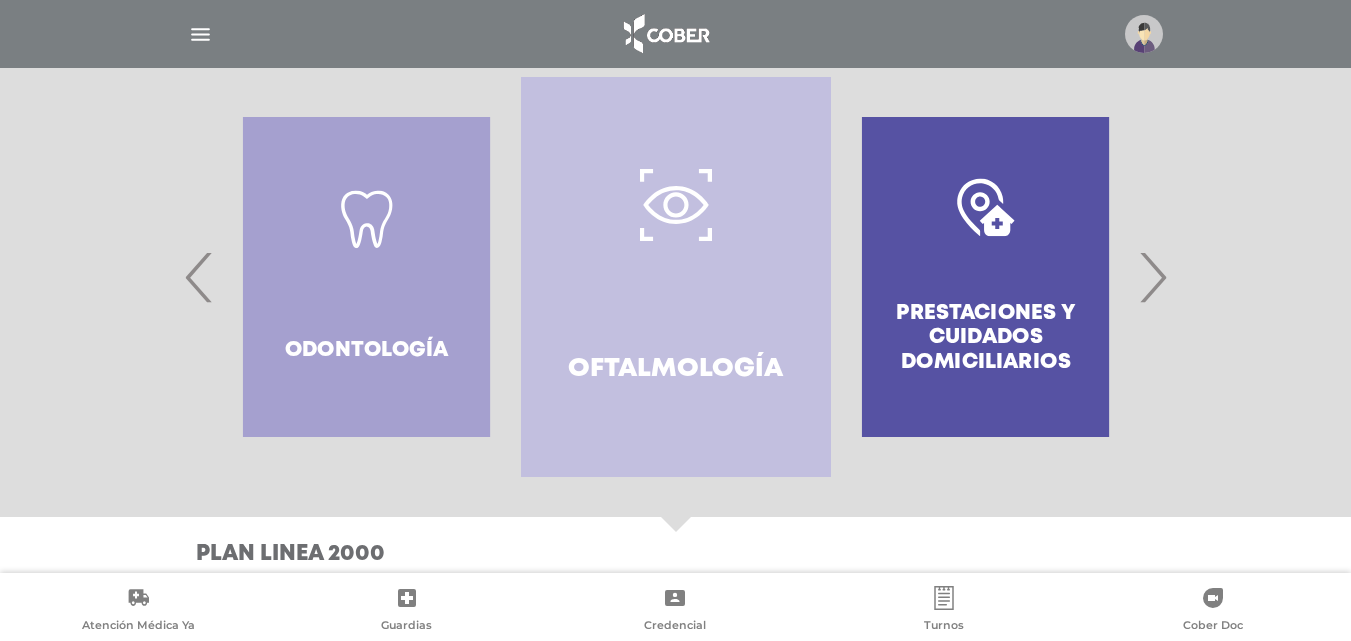 click on "Oftalmología" at bounding box center (675, 277) 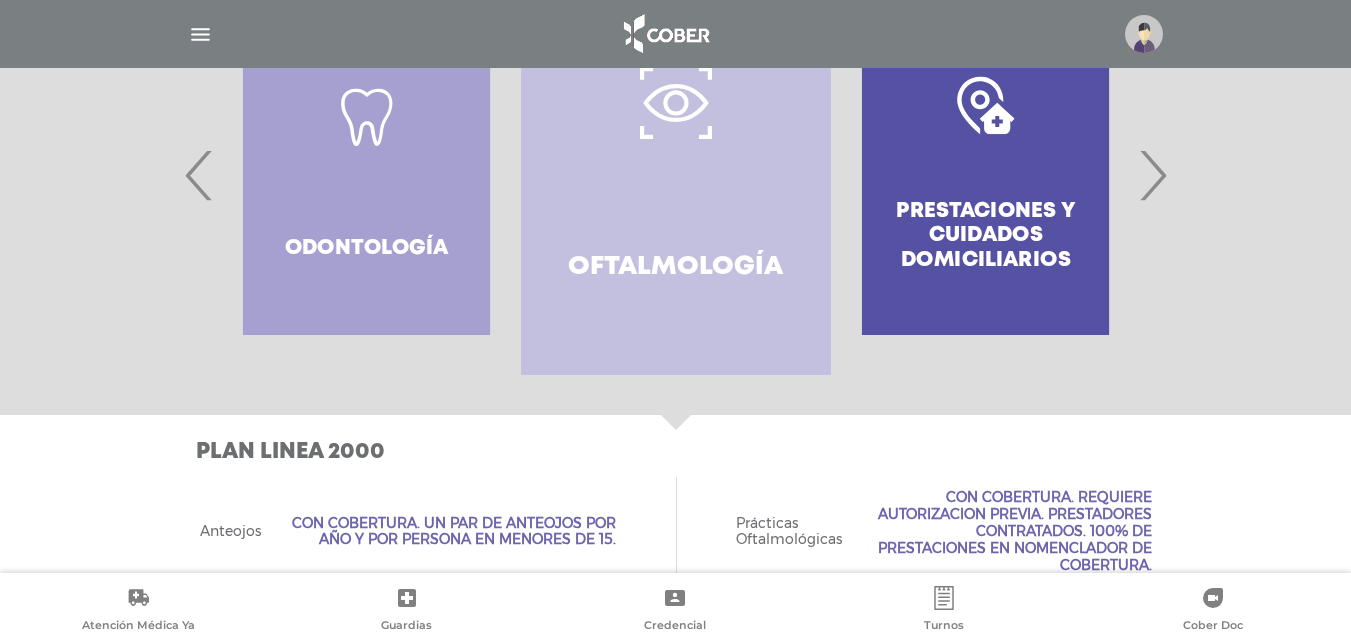 scroll, scrollTop: 504, scrollLeft: 0, axis: vertical 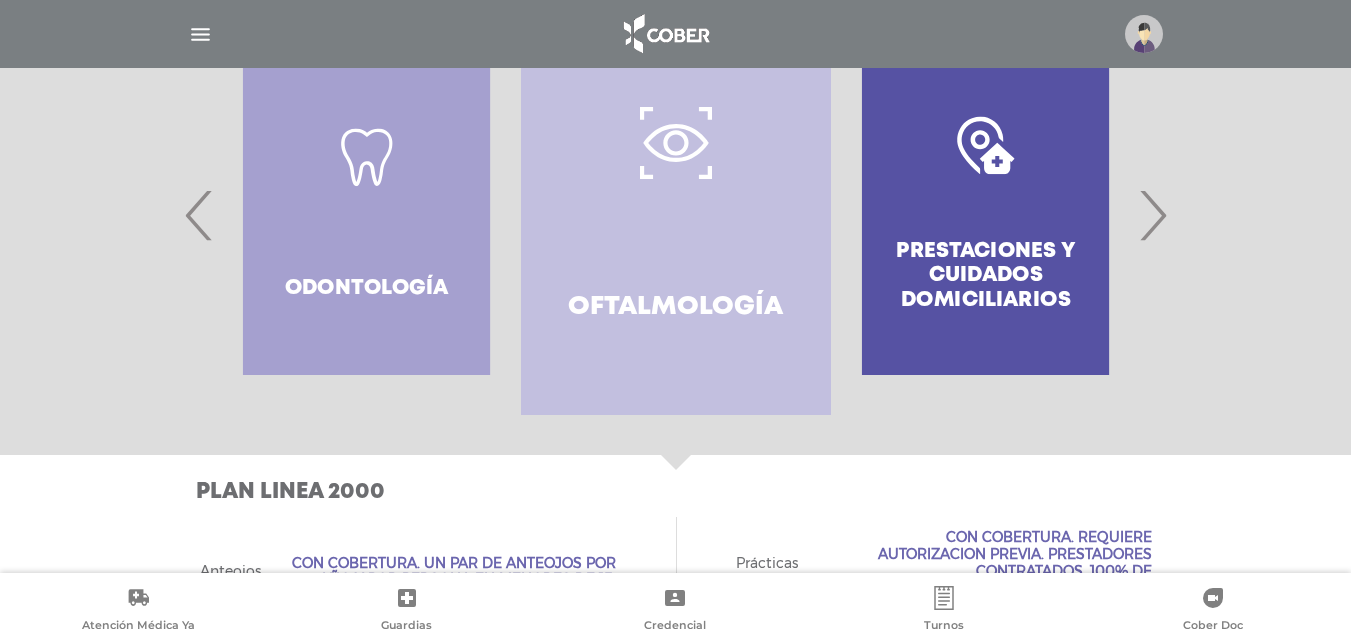 click on "›" at bounding box center [1152, 215] 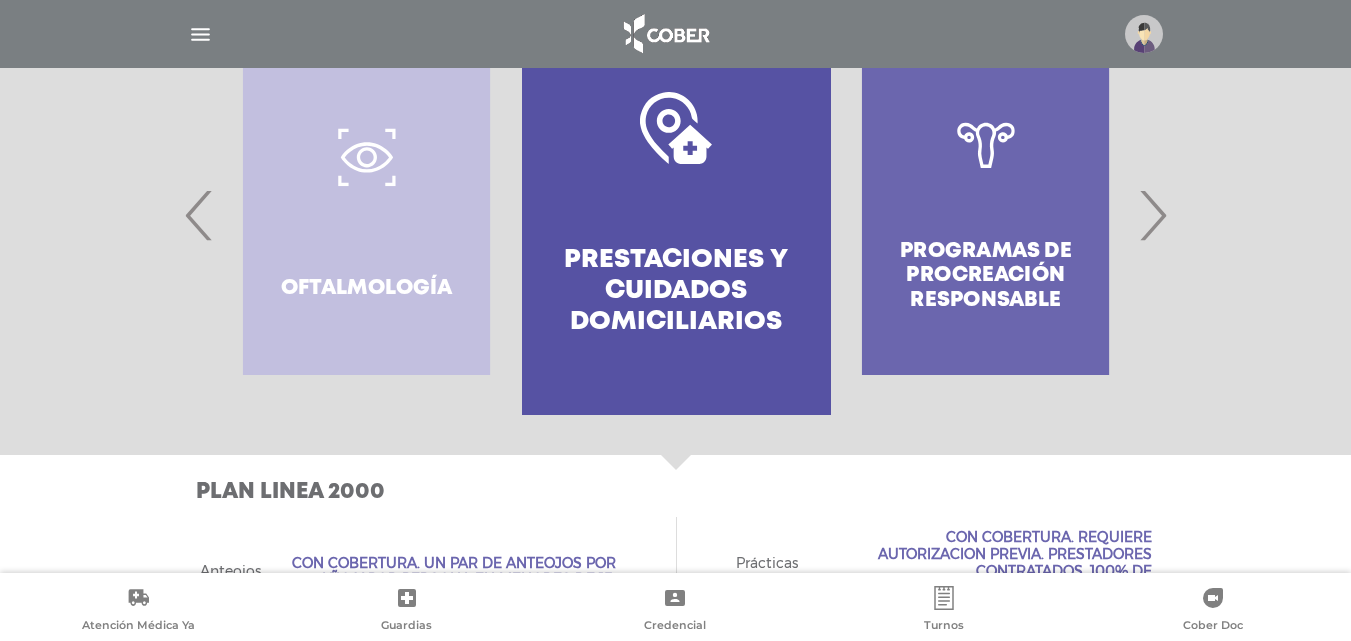 click on "›" at bounding box center [1152, 215] 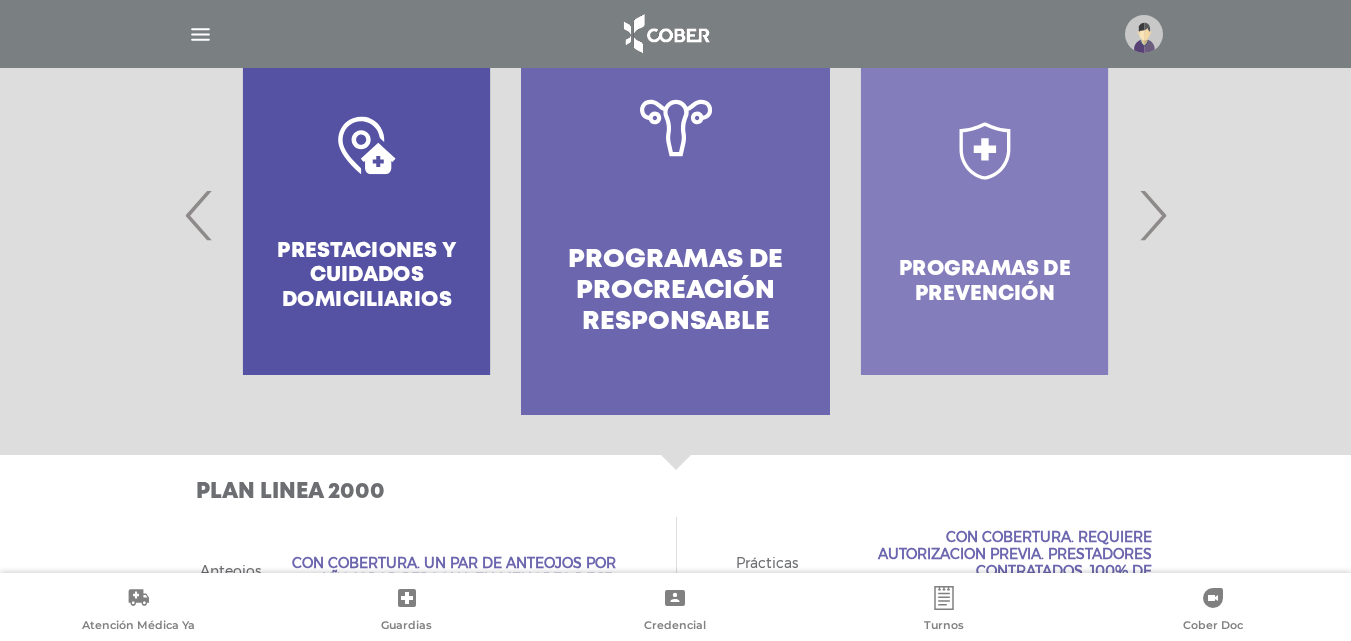 click on "›" at bounding box center [1152, 215] 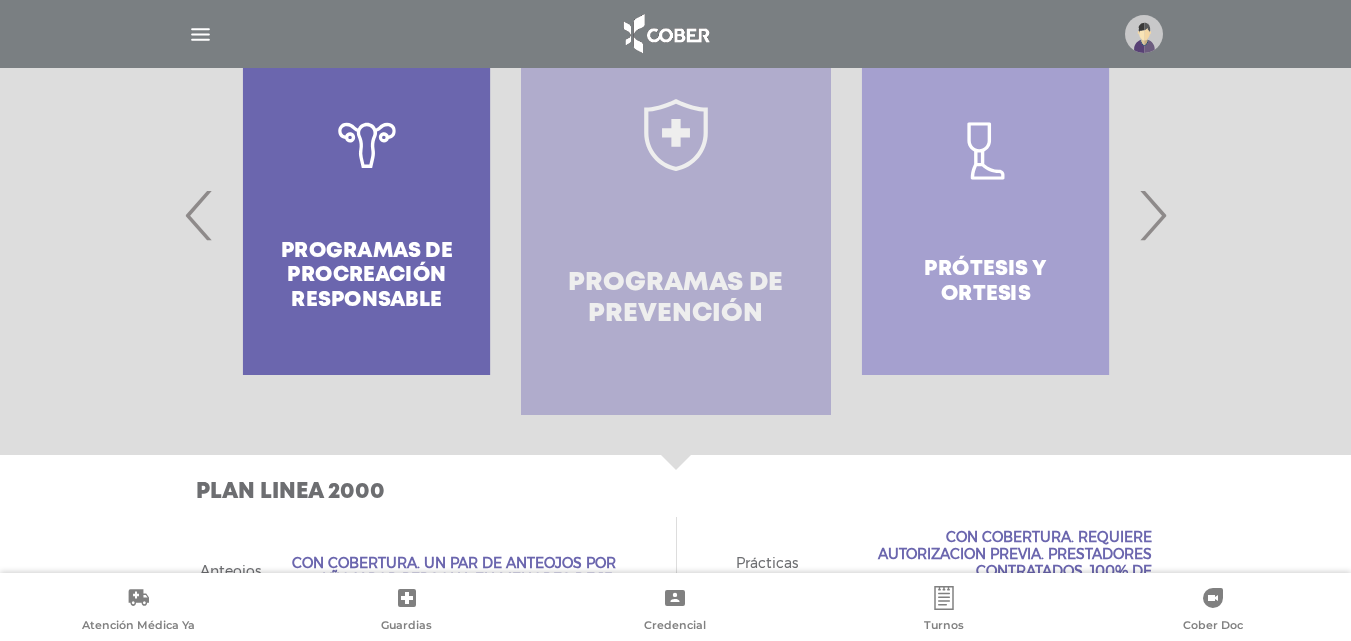 click on "Programas de prevención" at bounding box center (675, 215) 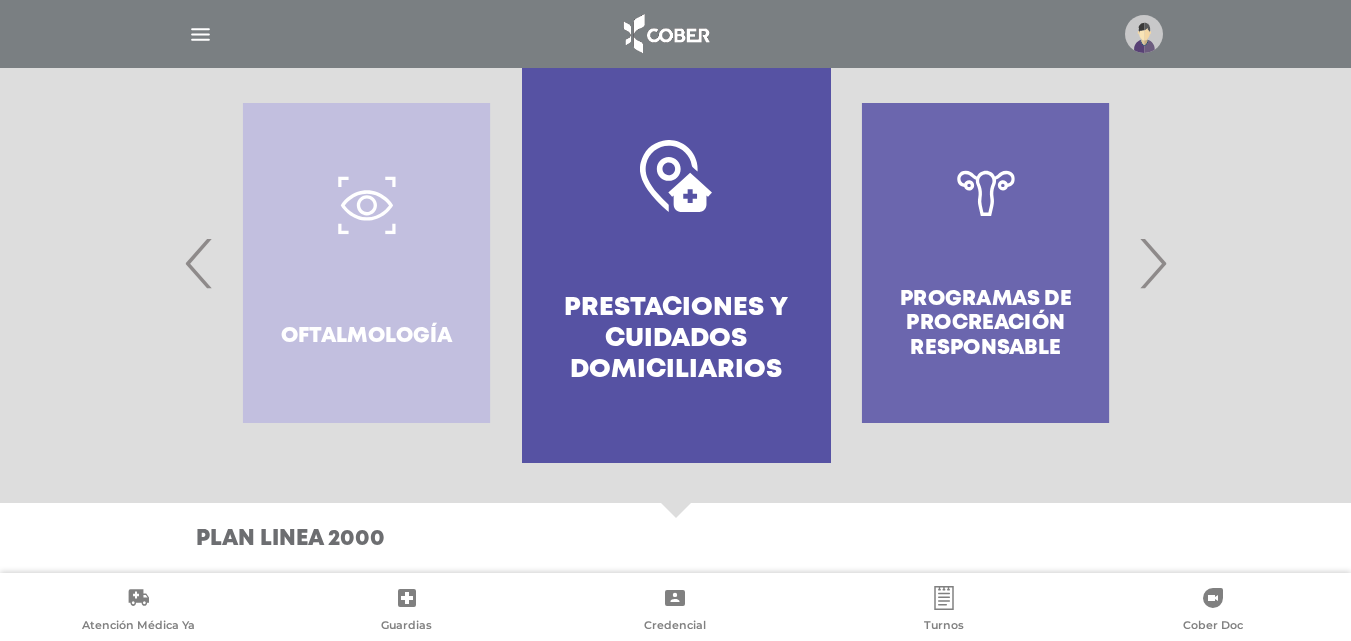 scroll, scrollTop: 460, scrollLeft: 0, axis: vertical 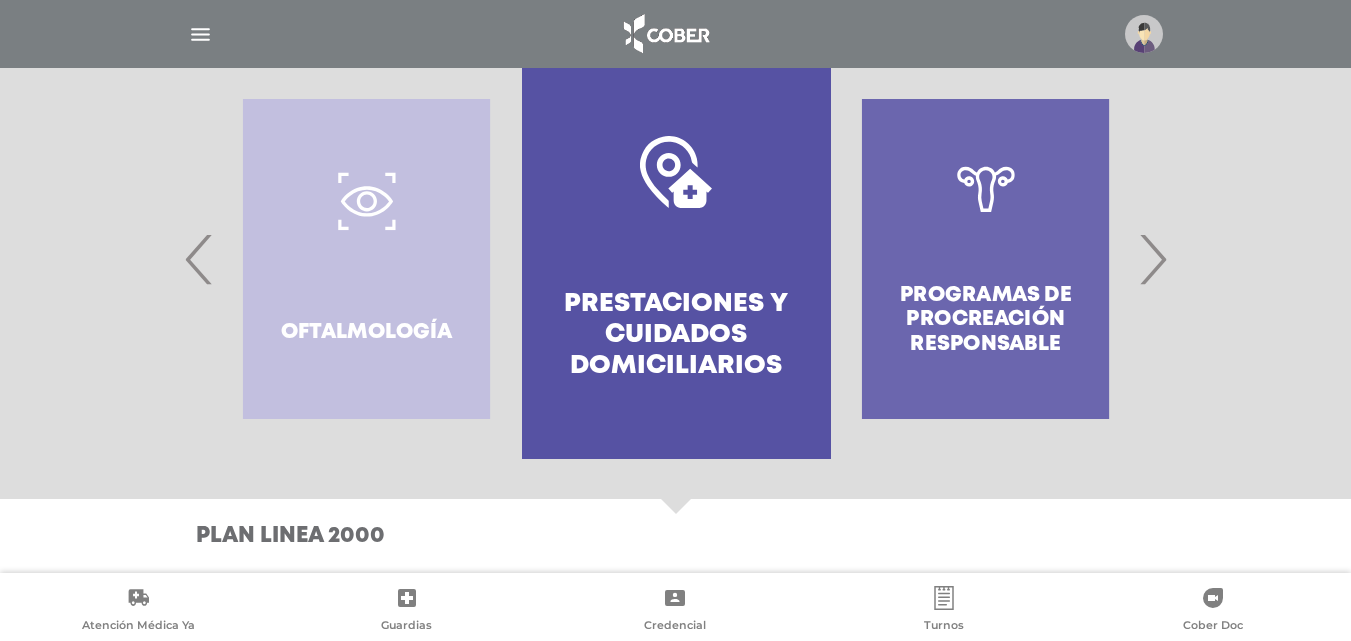 click on "›" at bounding box center [1152, 259] 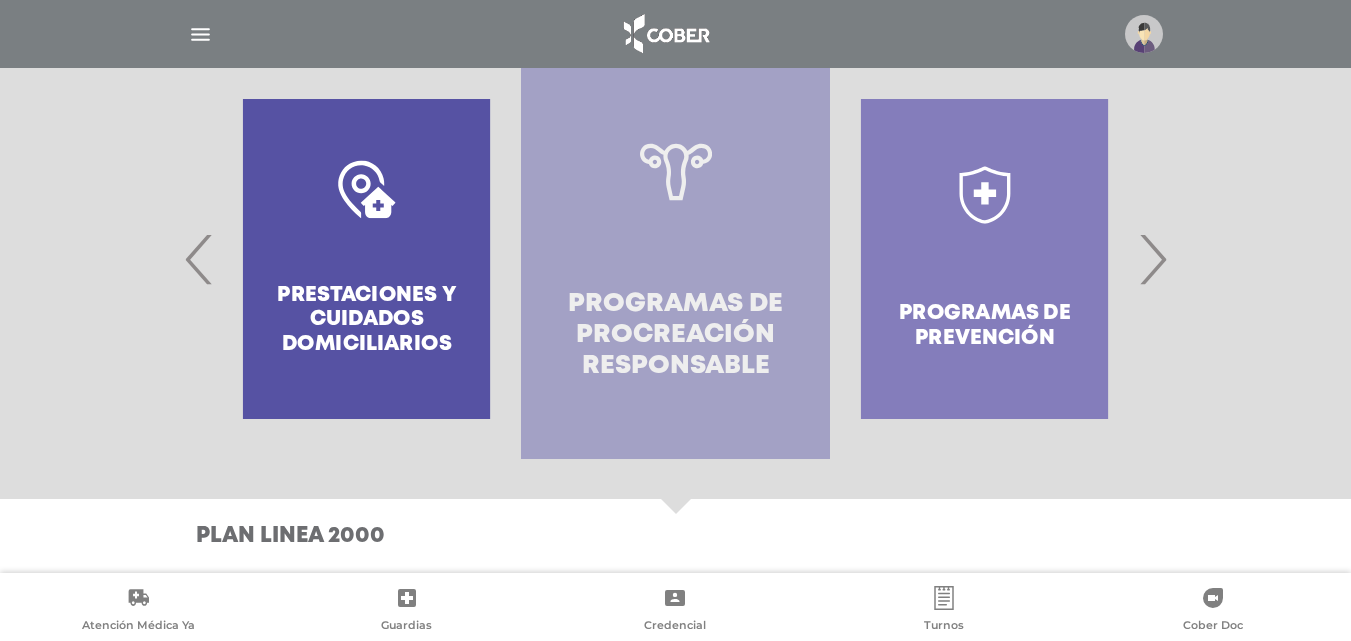 click on "Programas de Procreación responsable" at bounding box center [675, 336] 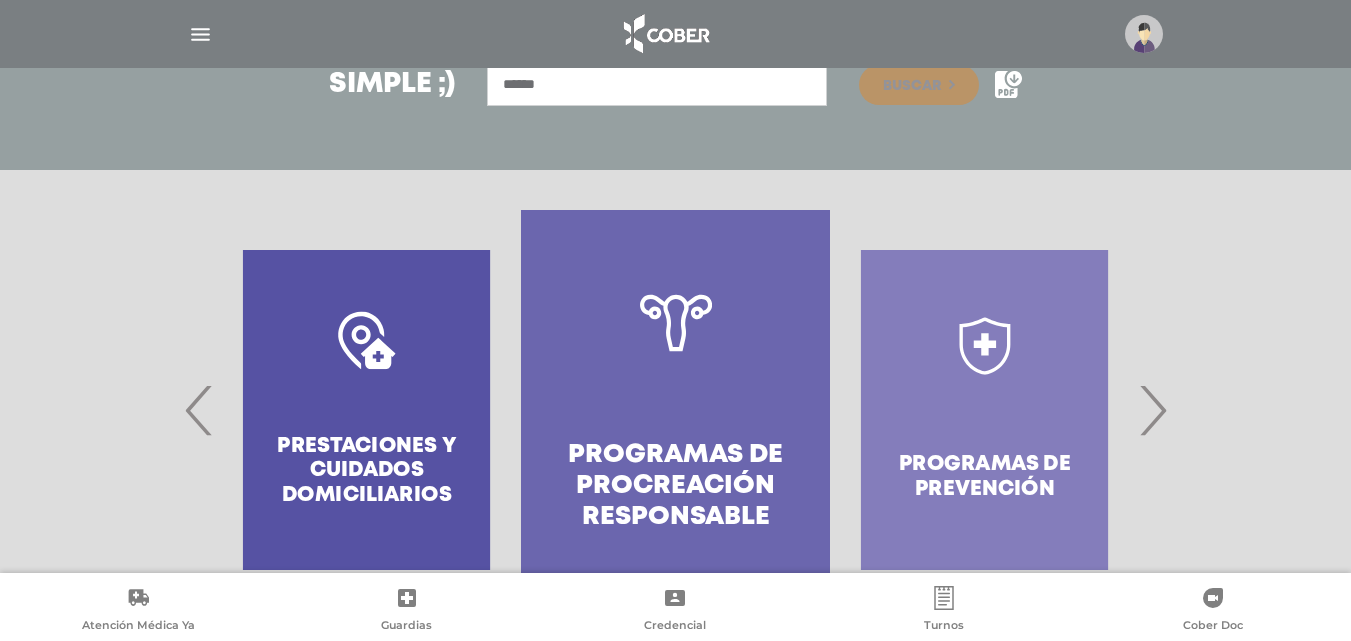 scroll, scrollTop: 409, scrollLeft: 0, axis: vertical 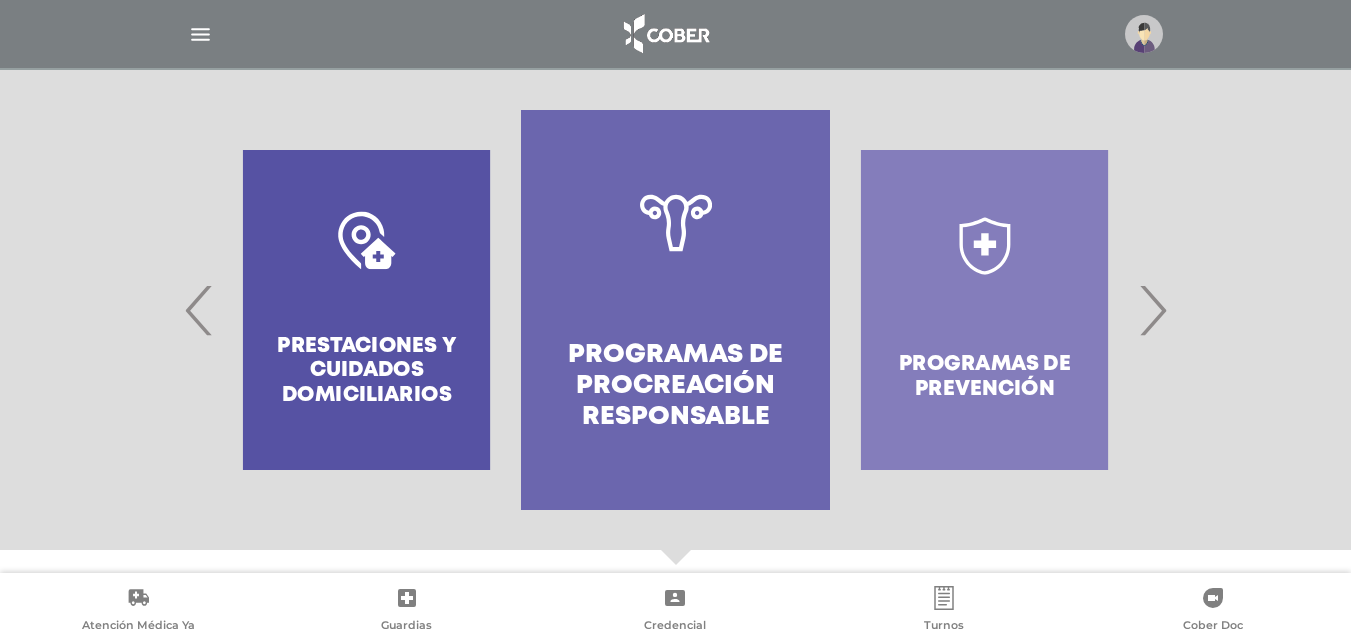 click on "›" at bounding box center (1152, 310) 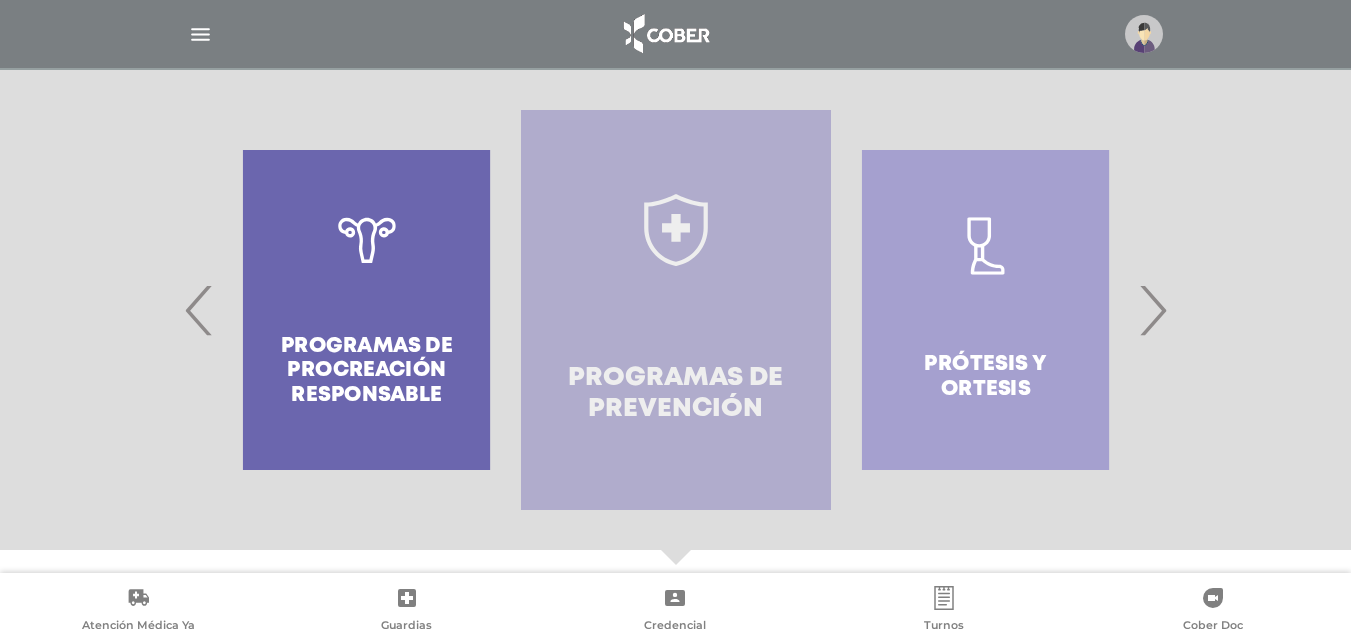 click on "Programas de prevención" at bounding box center (675, 310) 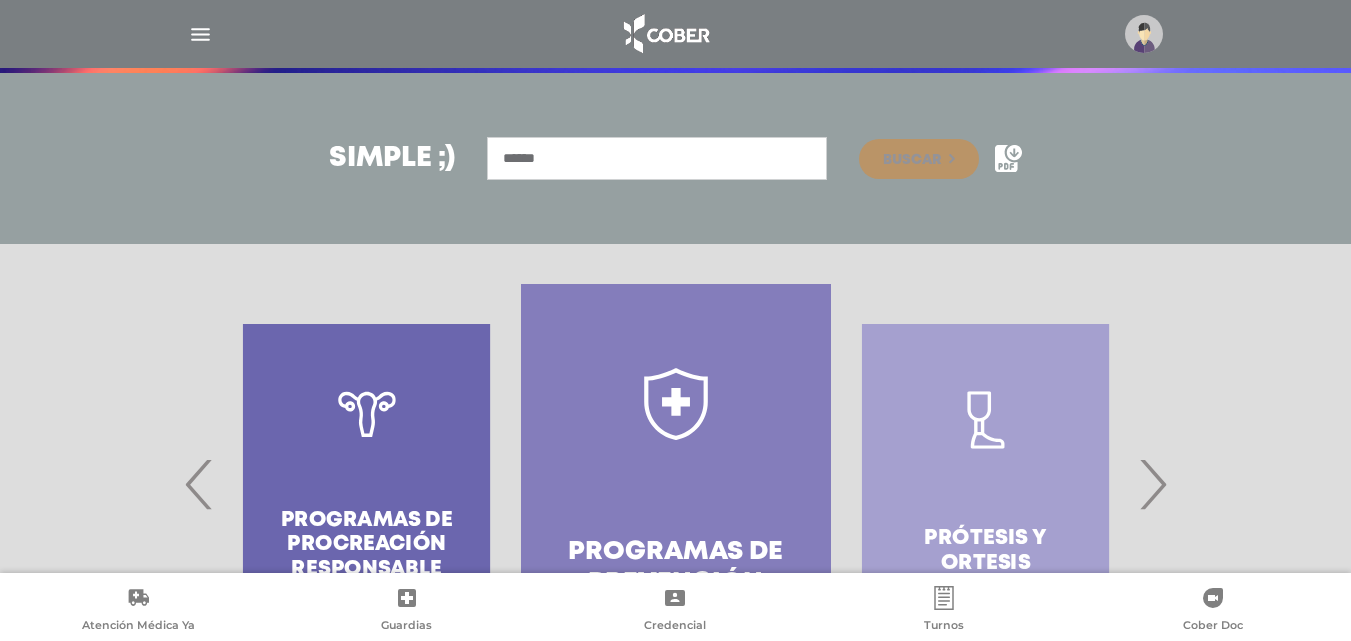 scroll, scrollTop: 460, scrollLeft: 0, axis: vertical 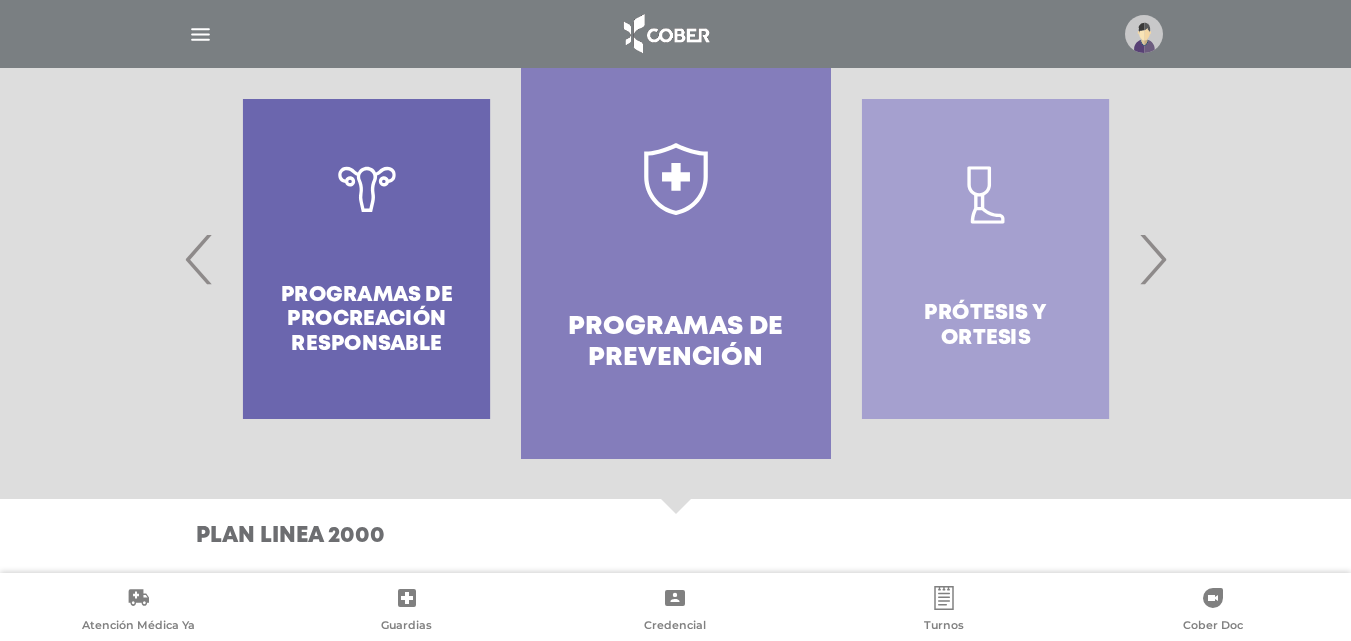 click on "›" at bounding box center [1152, 259] 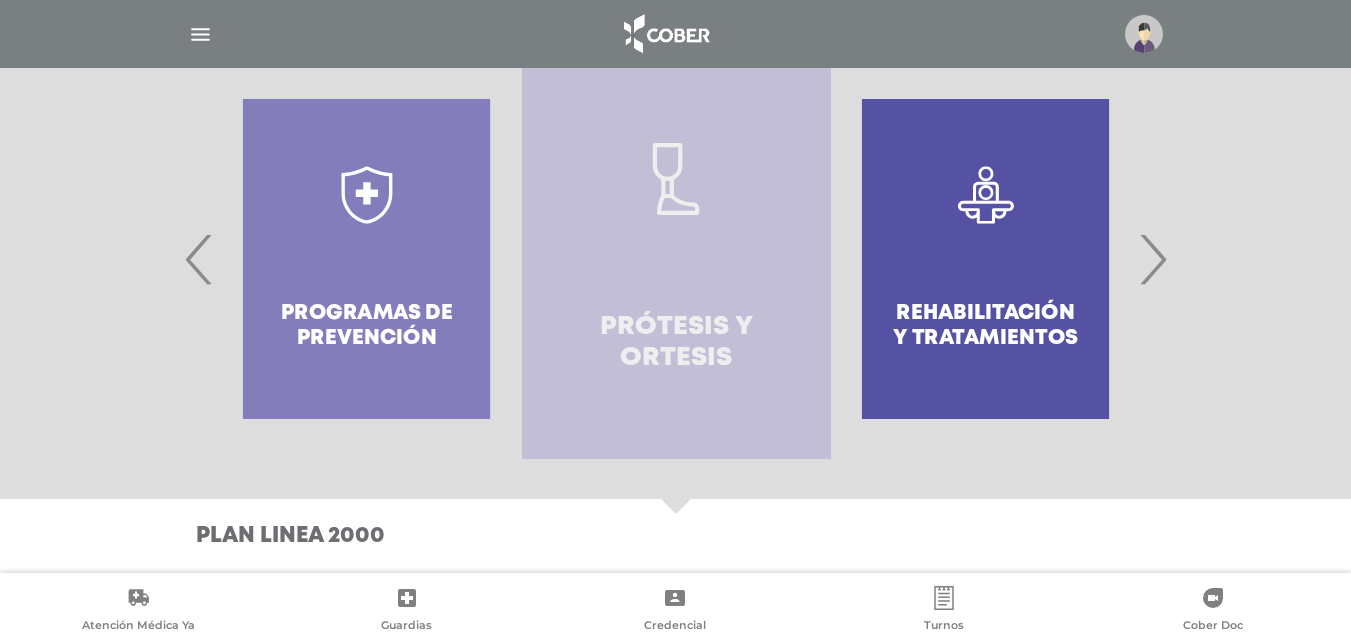 click on "Prótesis y ortesis" at bounding box center (676, 343) 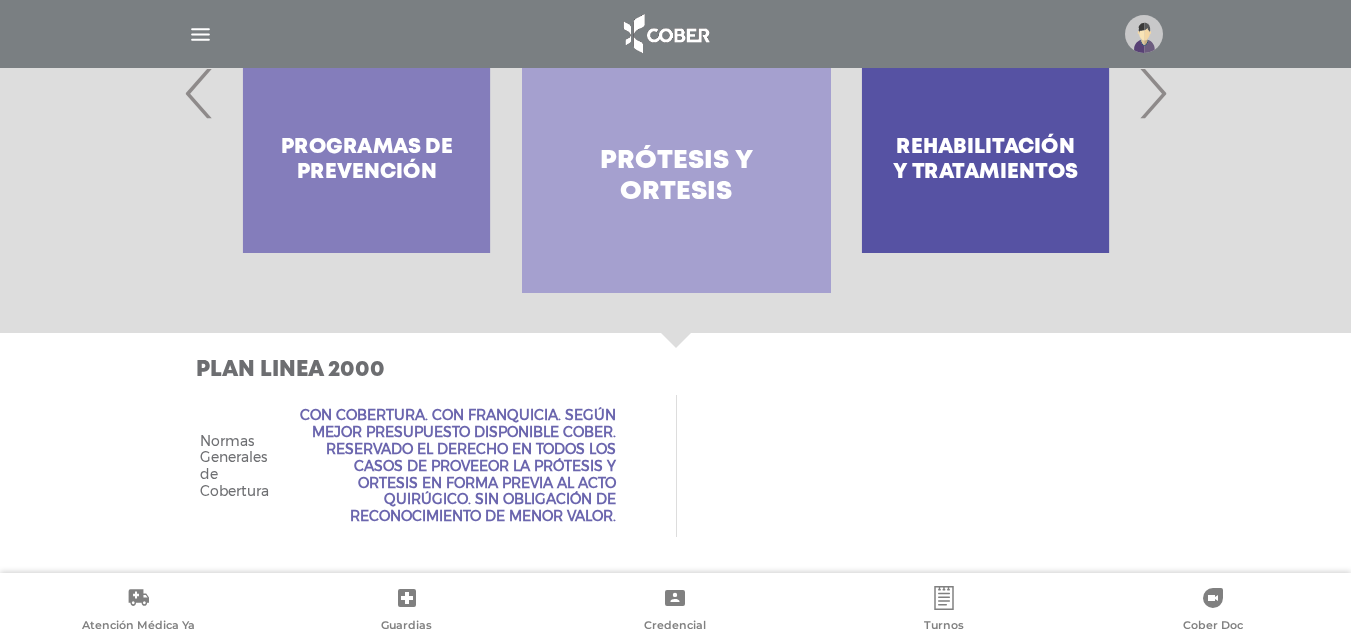 click on "›" at bounding box center [1152, 93] 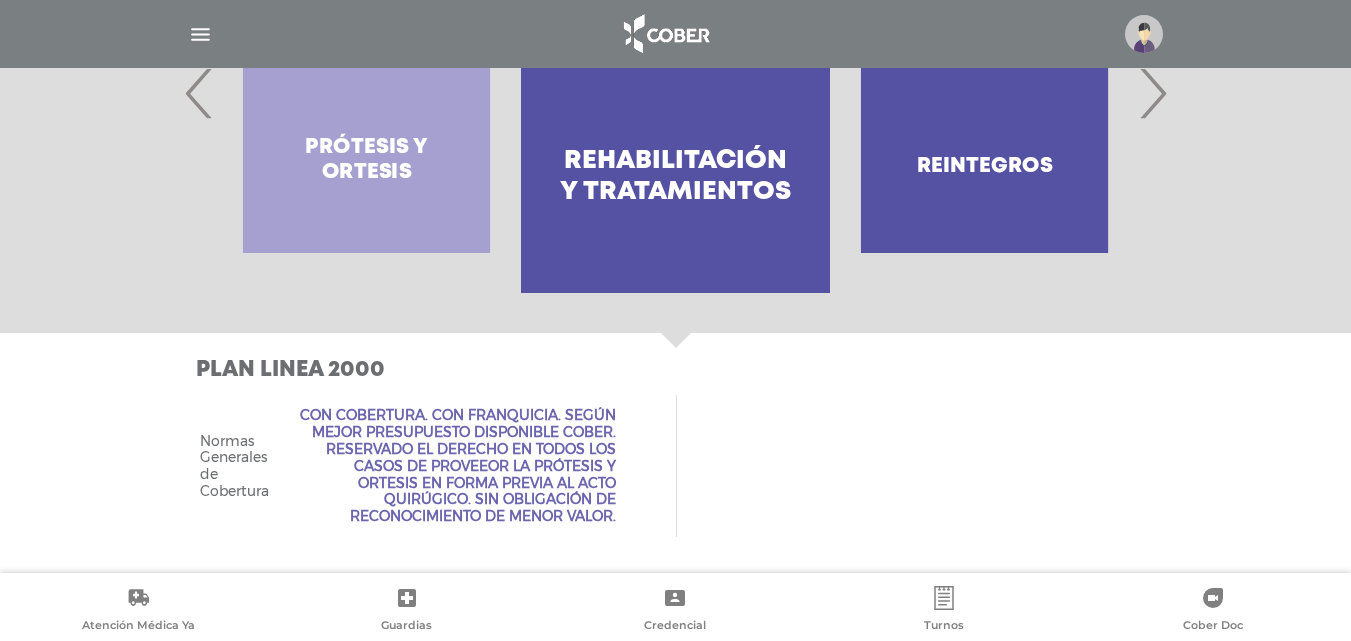 click on "›" at bounding box center [1152, 93] 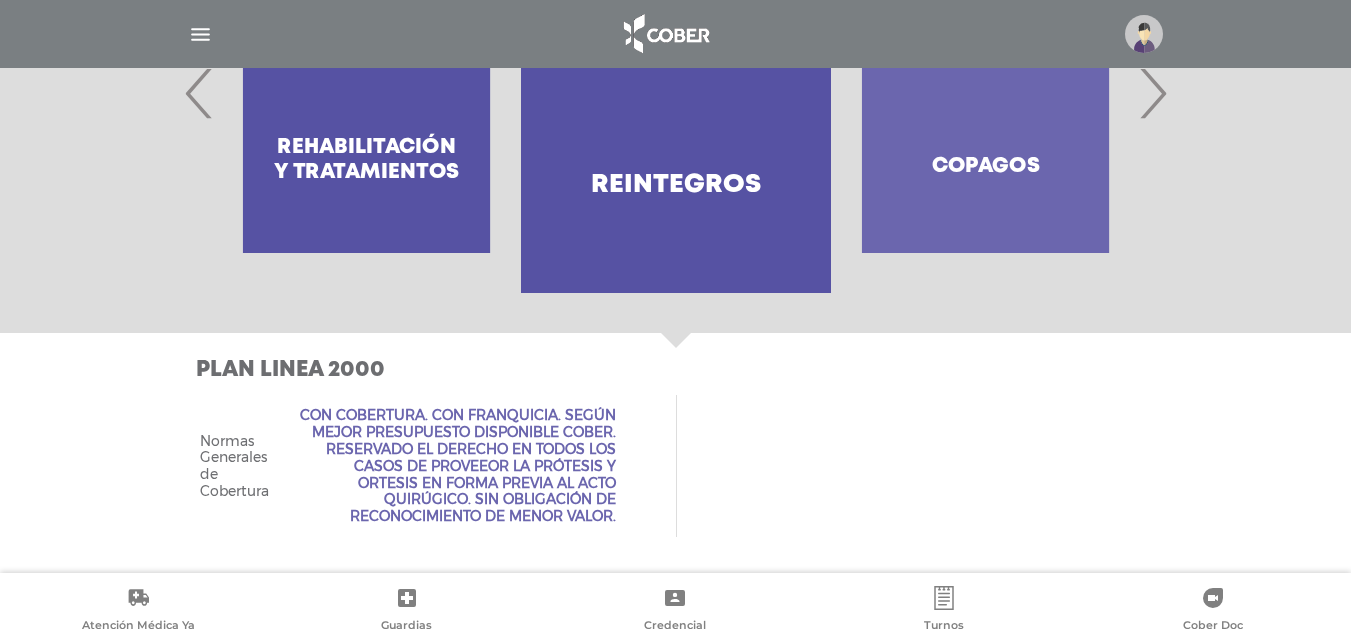 scroll, scrollTop: 66, scrollLeft: 0, axis: vertical 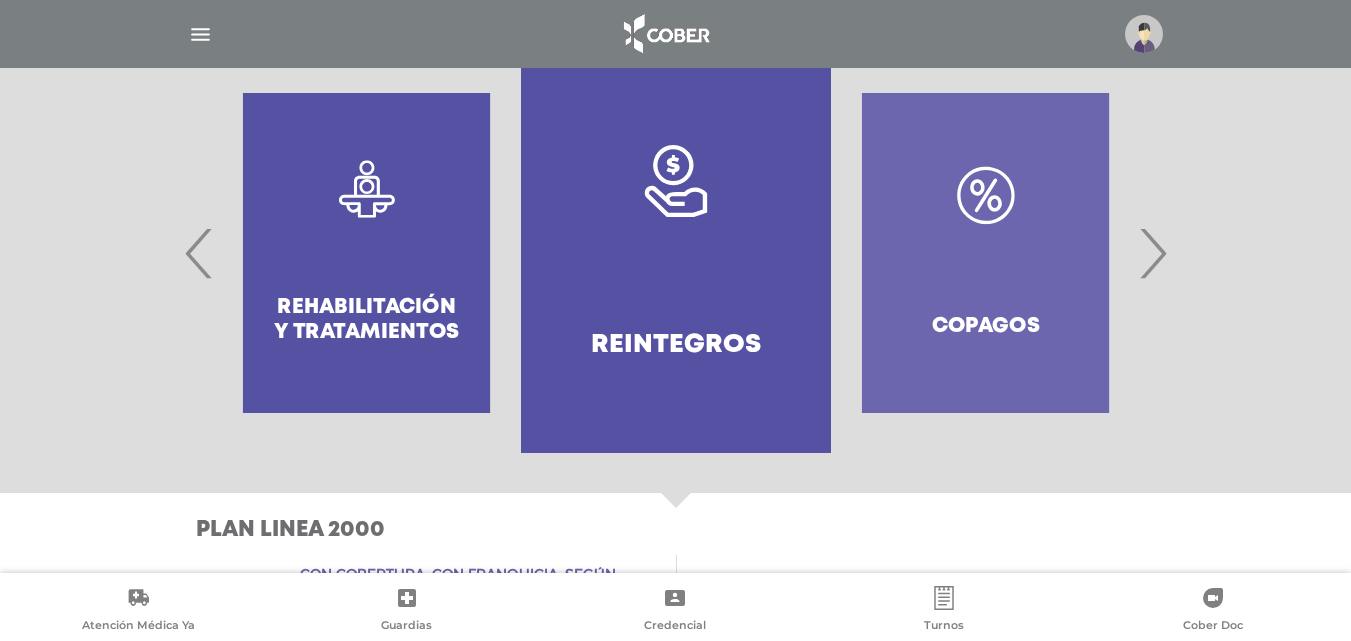 click on "Reintegros" at bounding box center [675, 253] 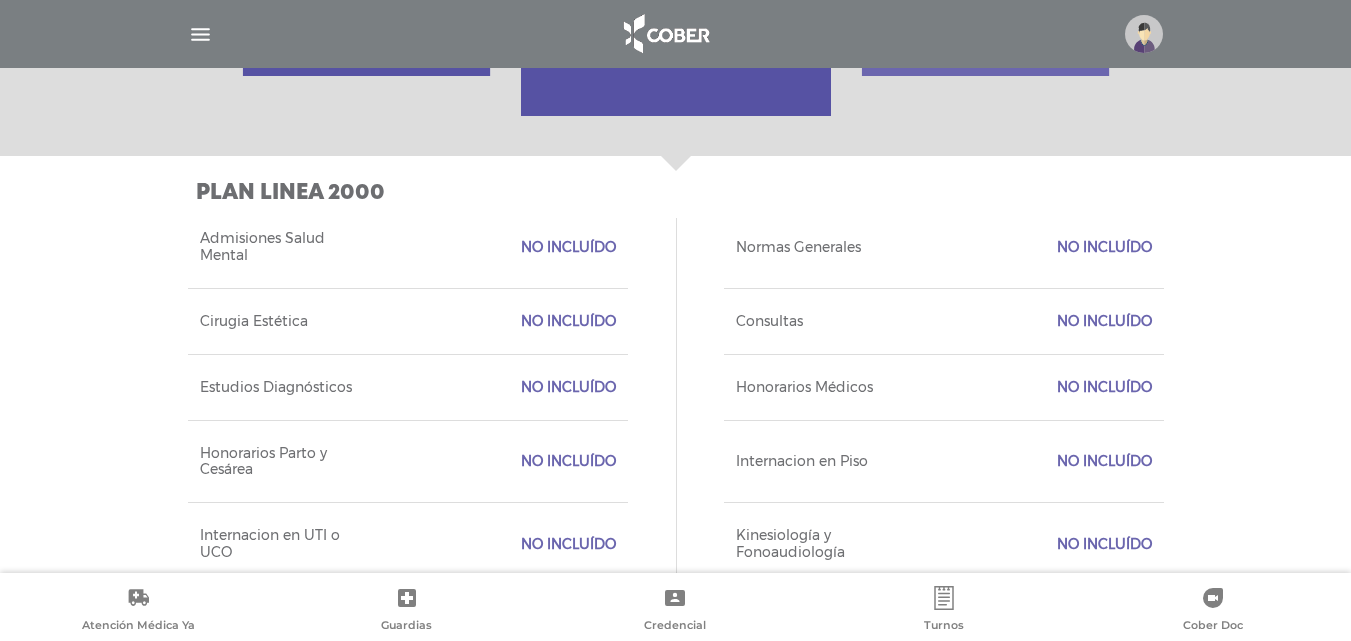 scroll, scrollTop: 895, scrollLeft: 0, axis: vertical 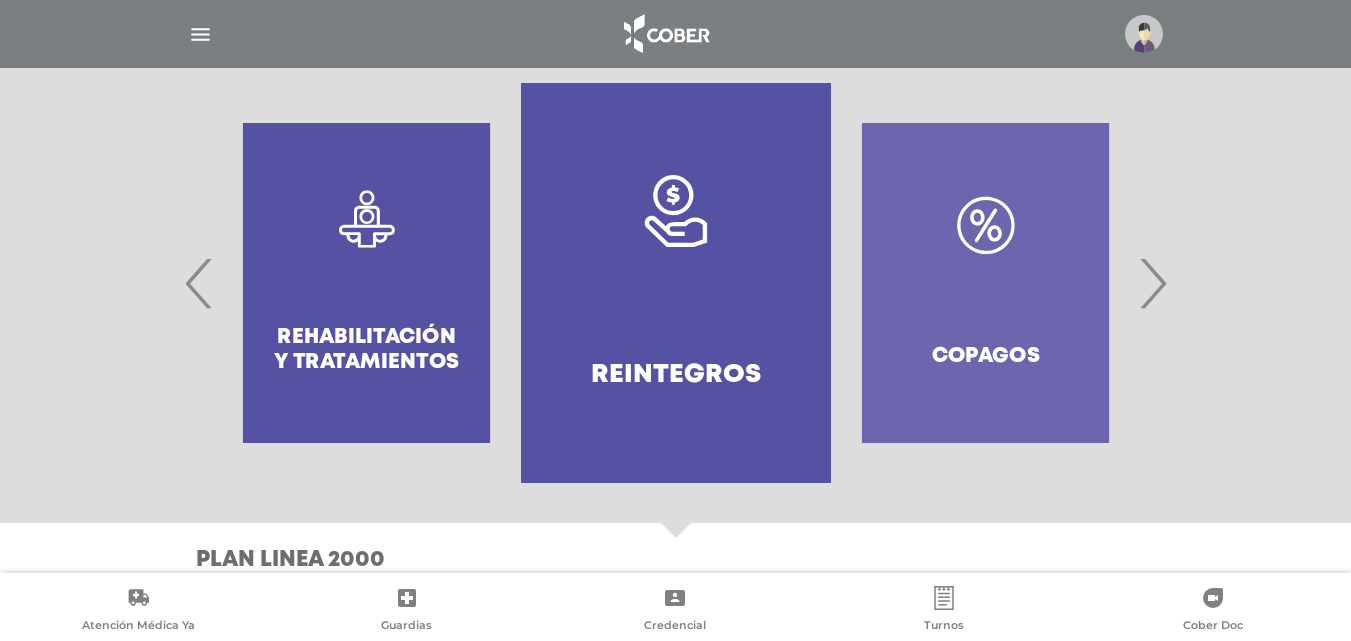 click on "›" at bounding box center [1152, 283] 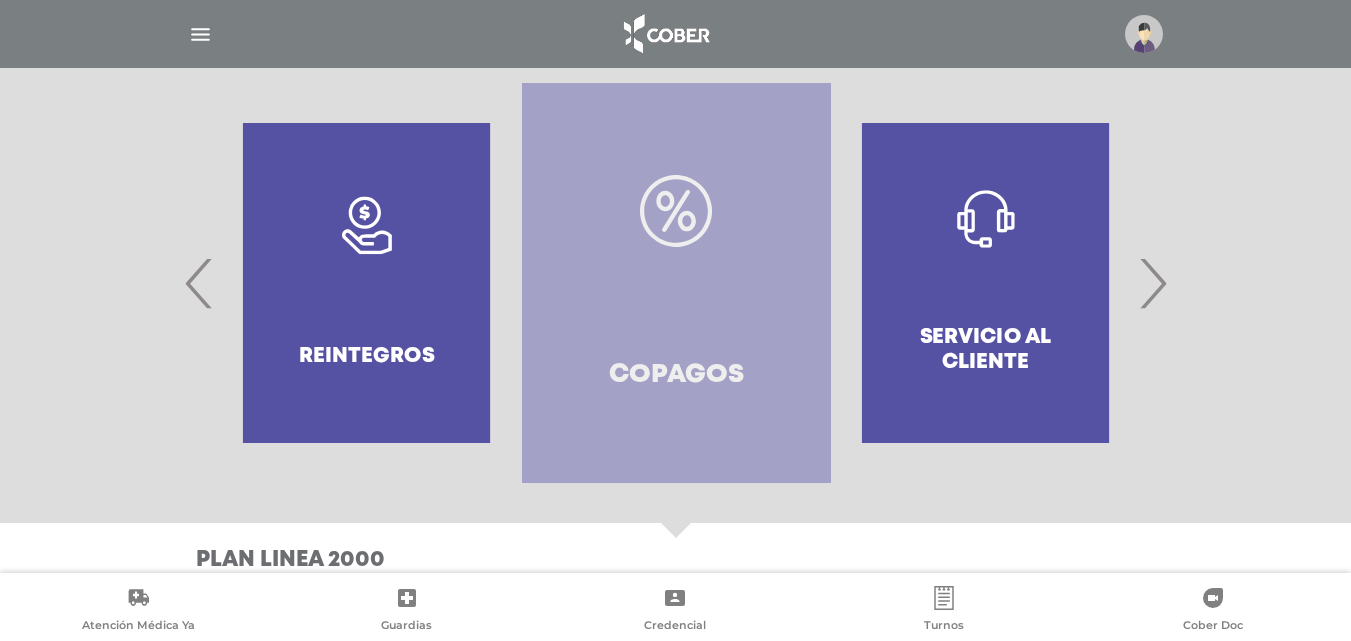 click on "Copagos" at bounding box center (676, 283) 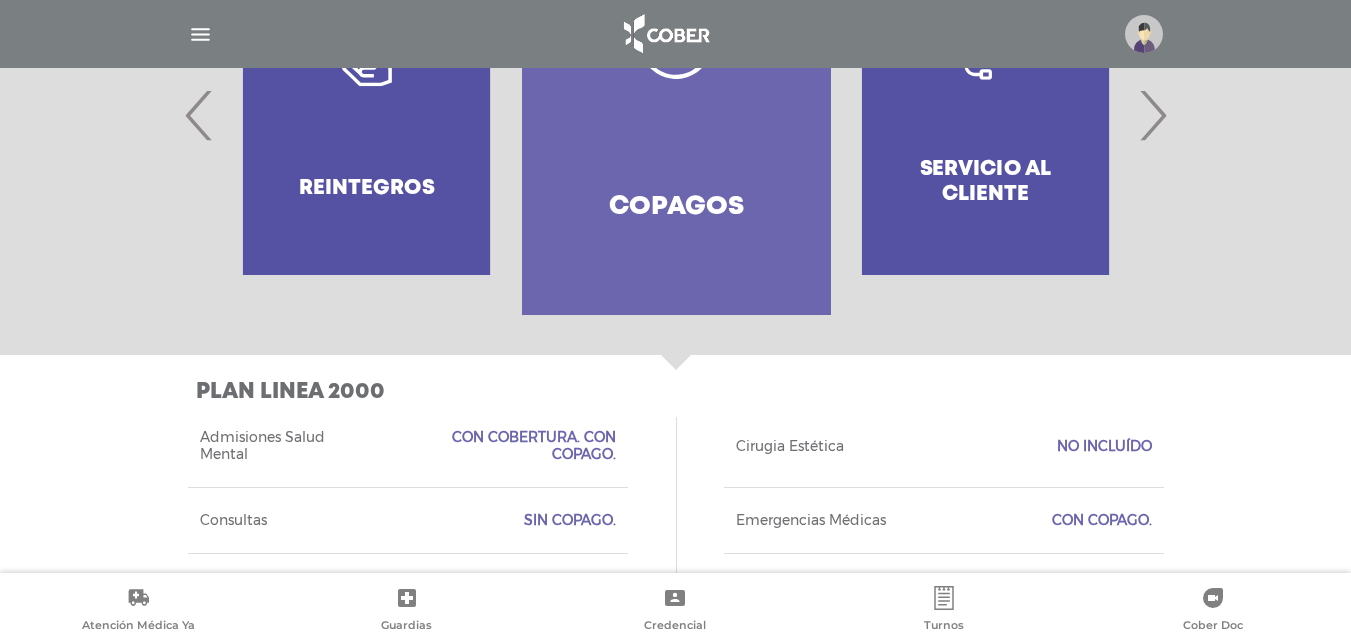 scroll, scrollTop: 595, scrollLeft: 0, axis: vertical 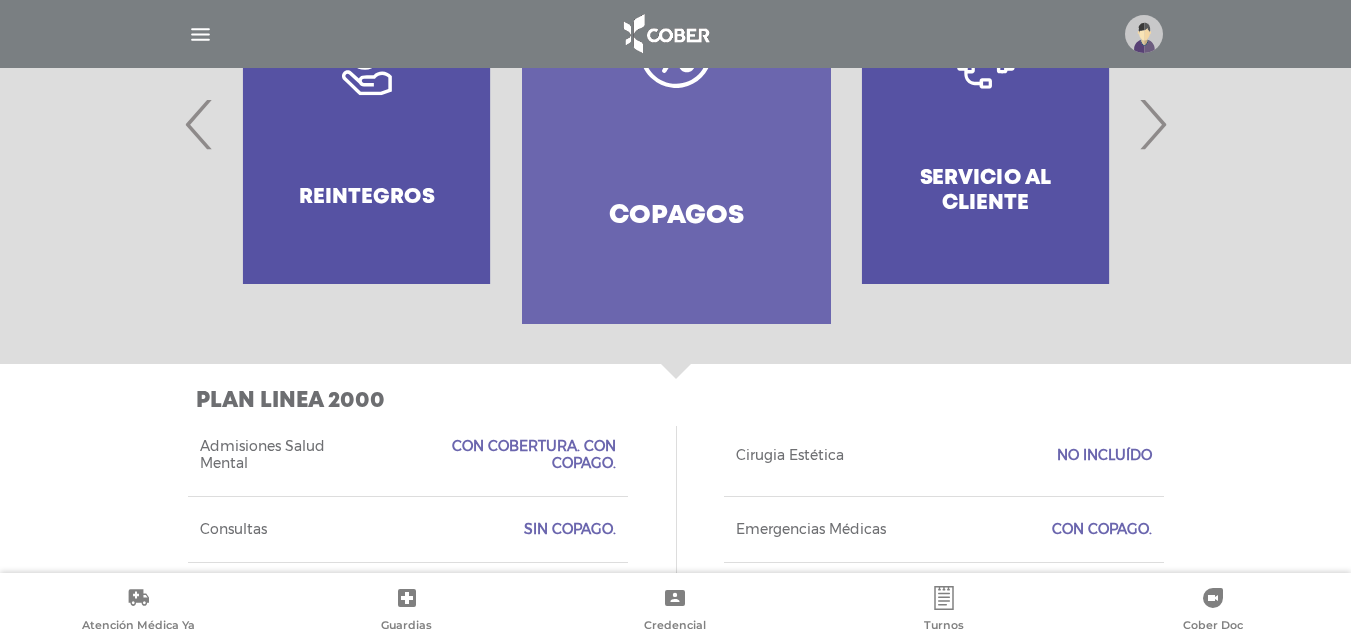 click on "›" at bounding box center [1152, 124] 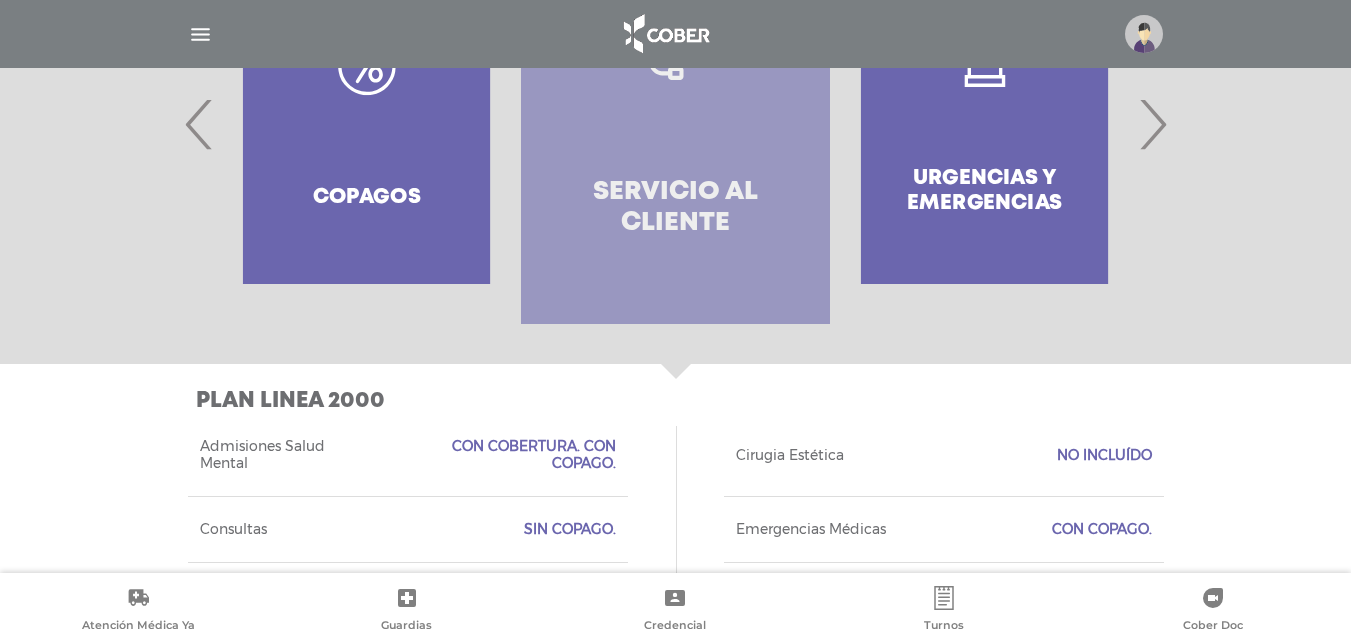 click on "Servicio al Cliente" at bounding box center [675, 124] 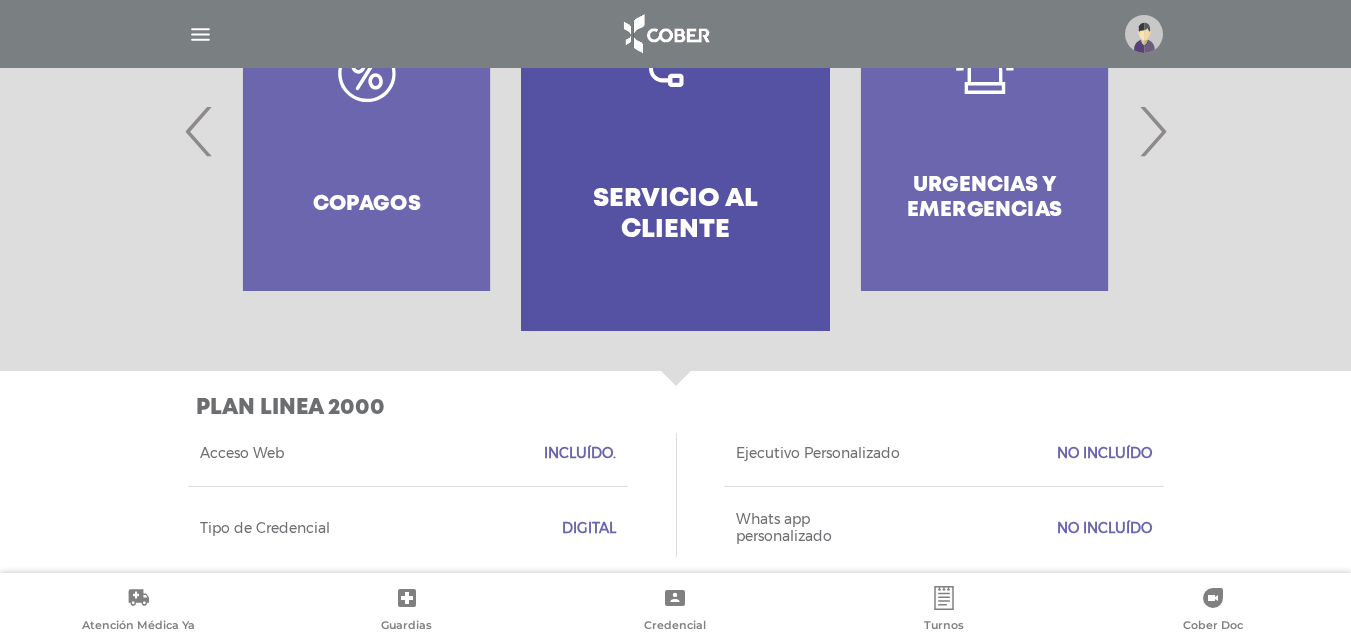 scroll, scrollTop: 608, scrollLeft: 0, axis: vertical 